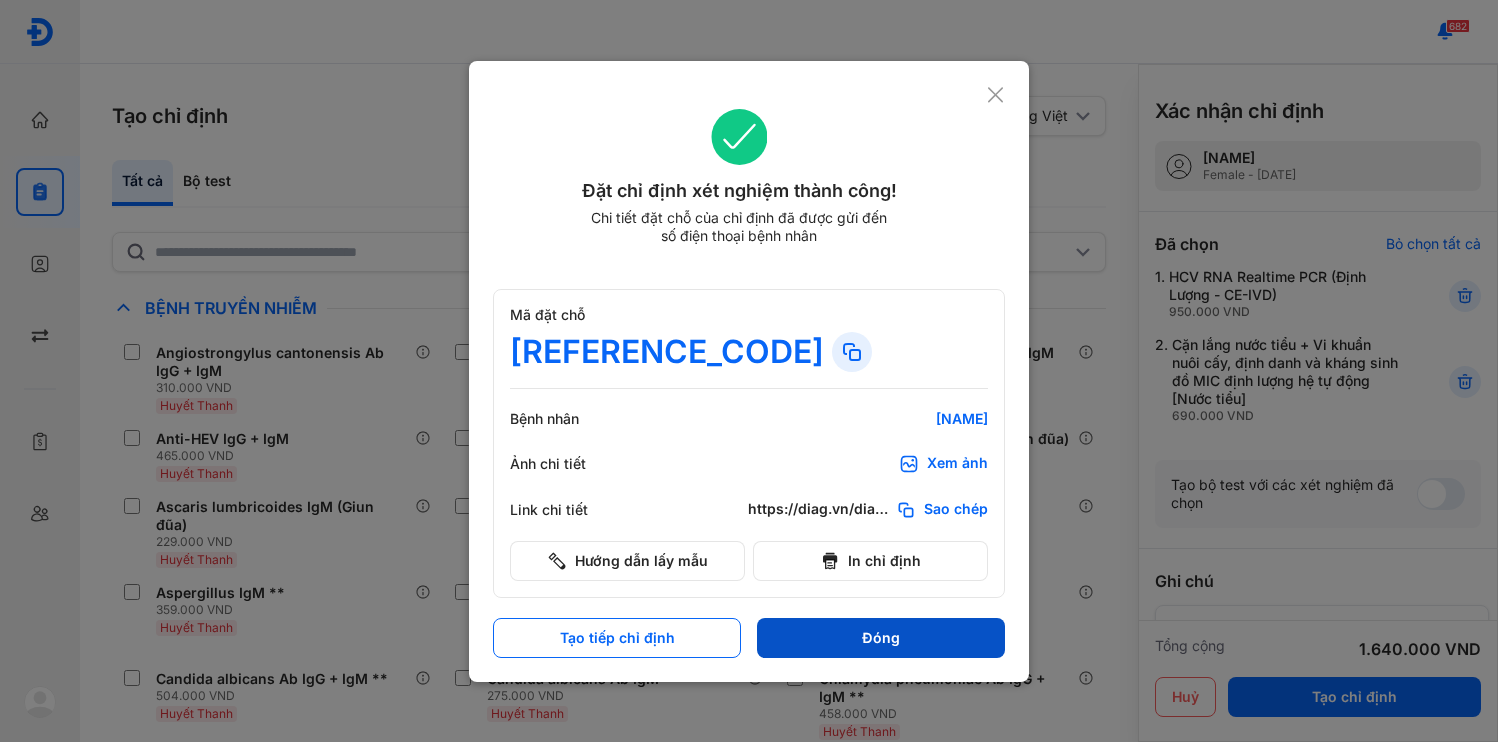 scroll, scrollTop: 0, scrollLeft: 0, axis: both 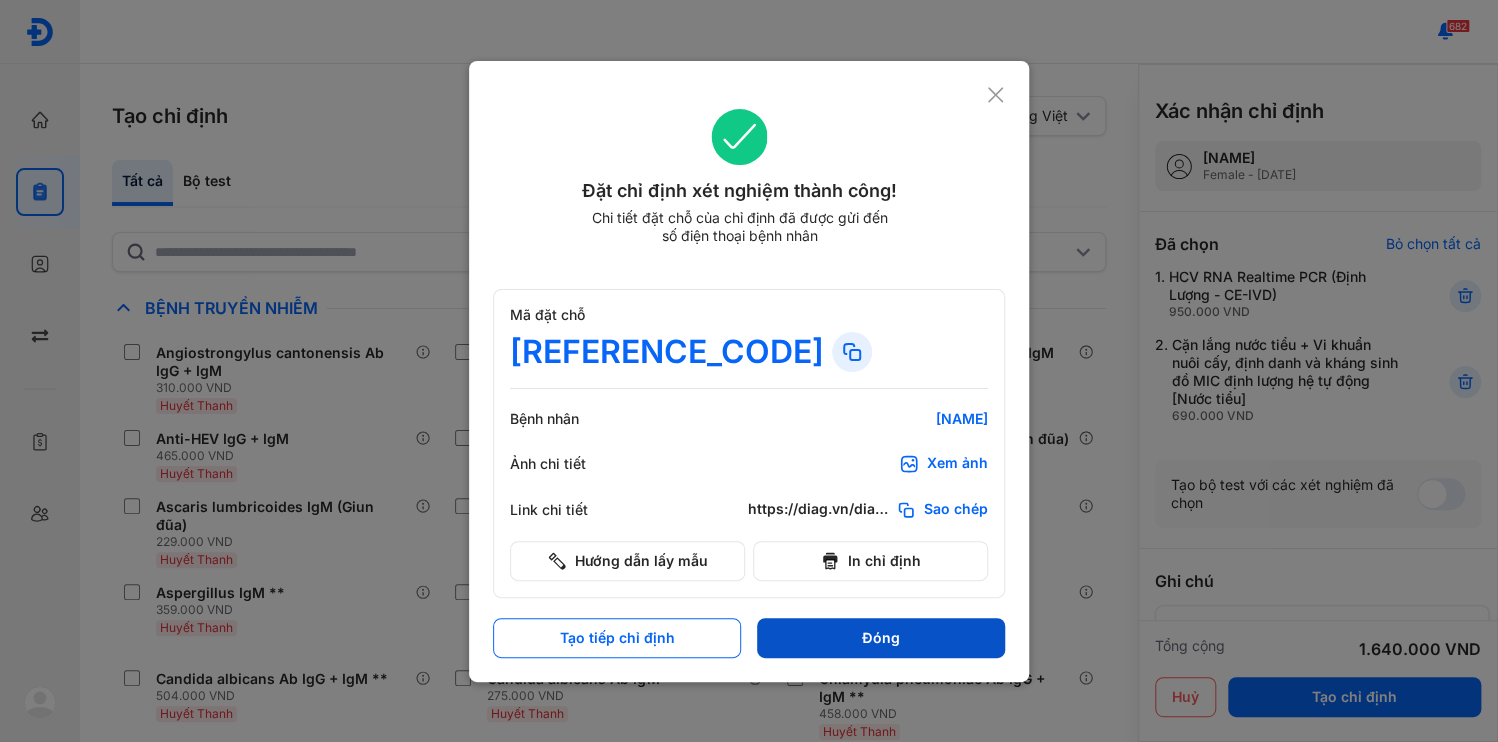 click on "Đóng" at bounding box center [881, 638] 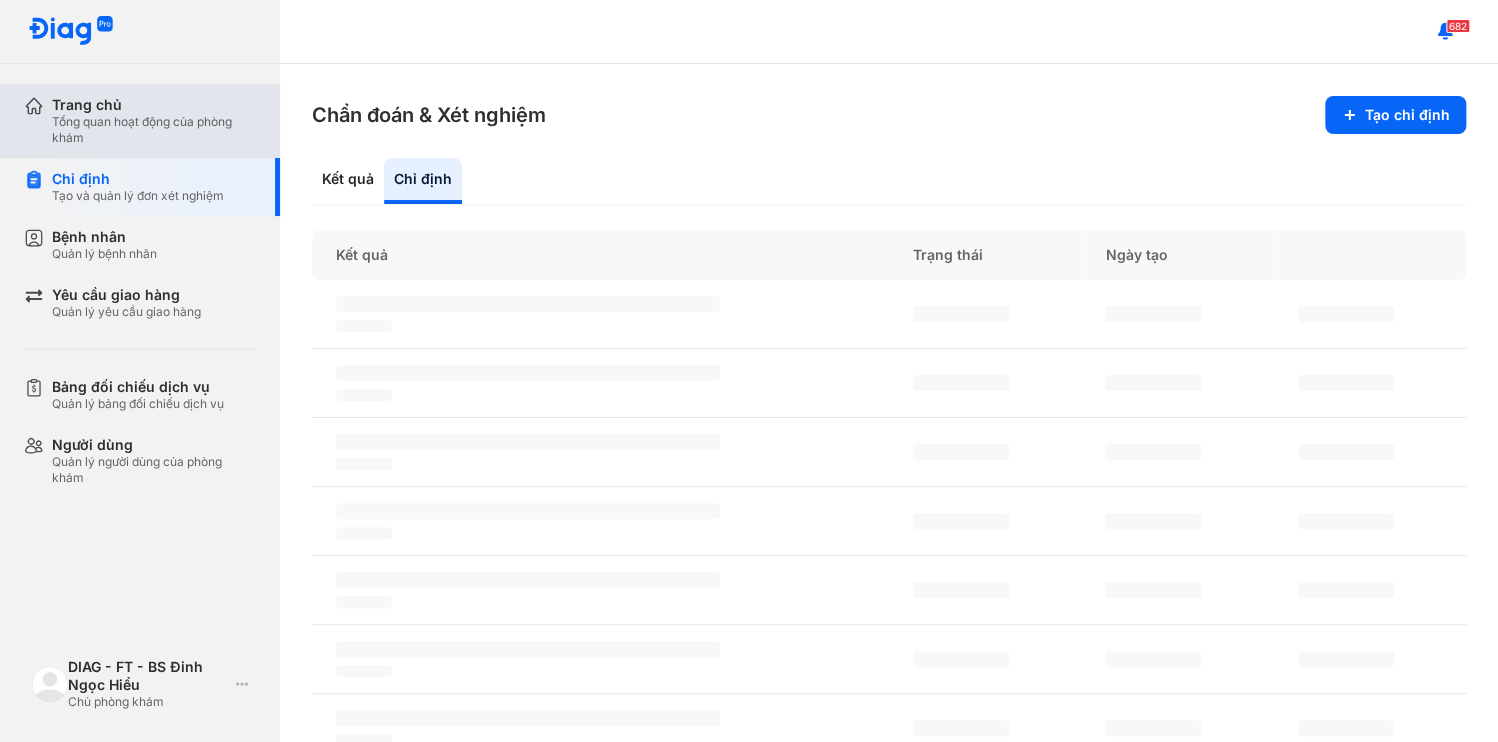 click on "Trang chủ" at bounding box center (154, 105) 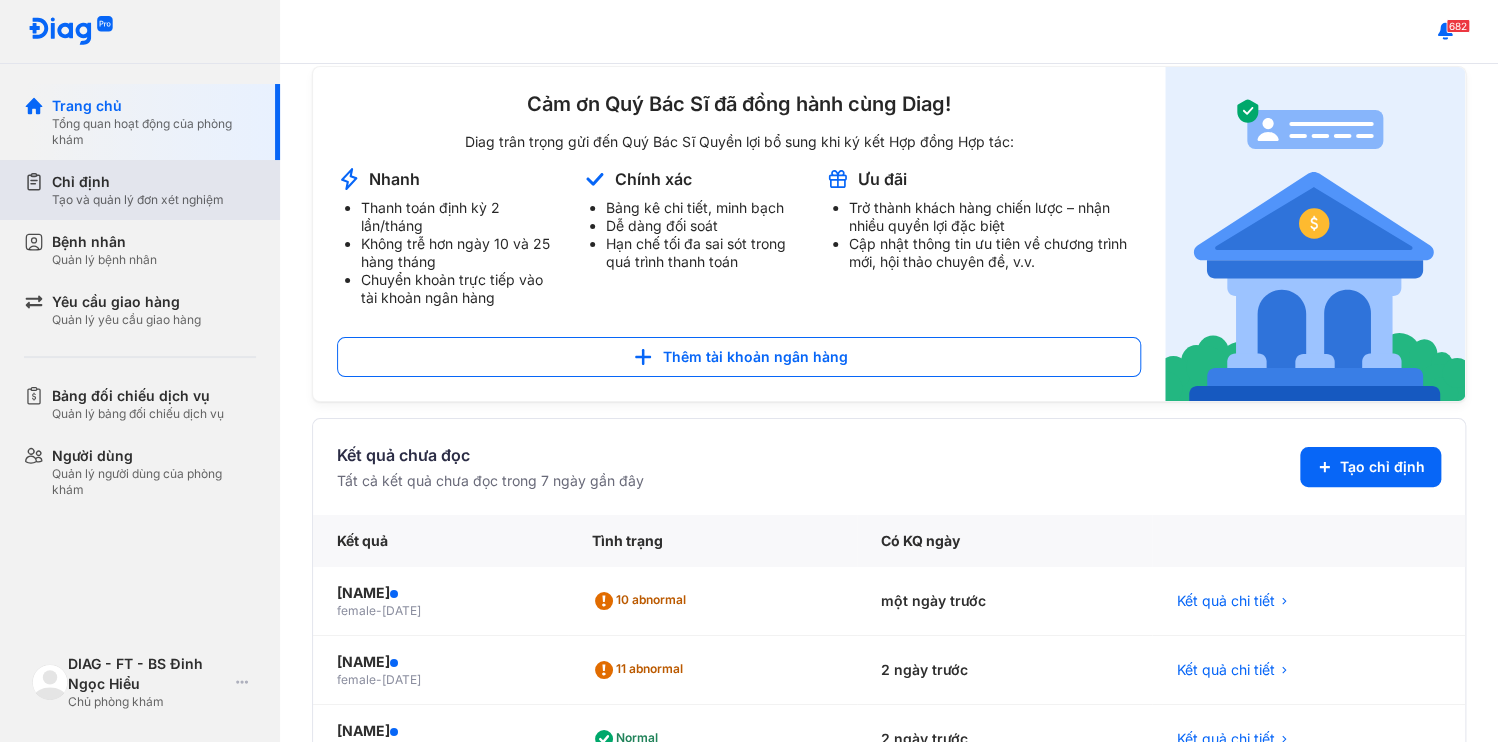 scroll, scrollTop: 1, scrollLeft: 0, axis: vertical 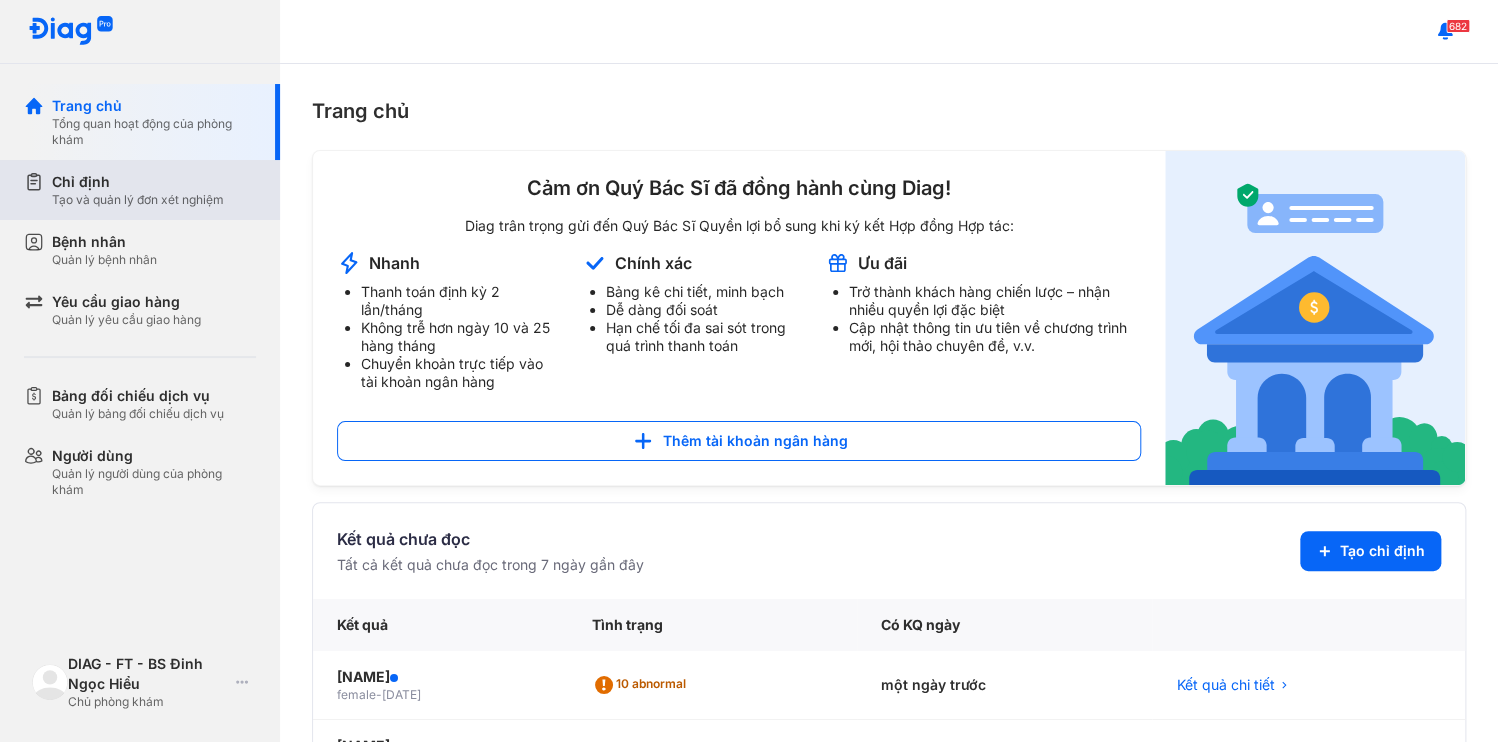 click on "Tạo và quản lý đơn xét nghiệm" at bounding box center (138, 200) 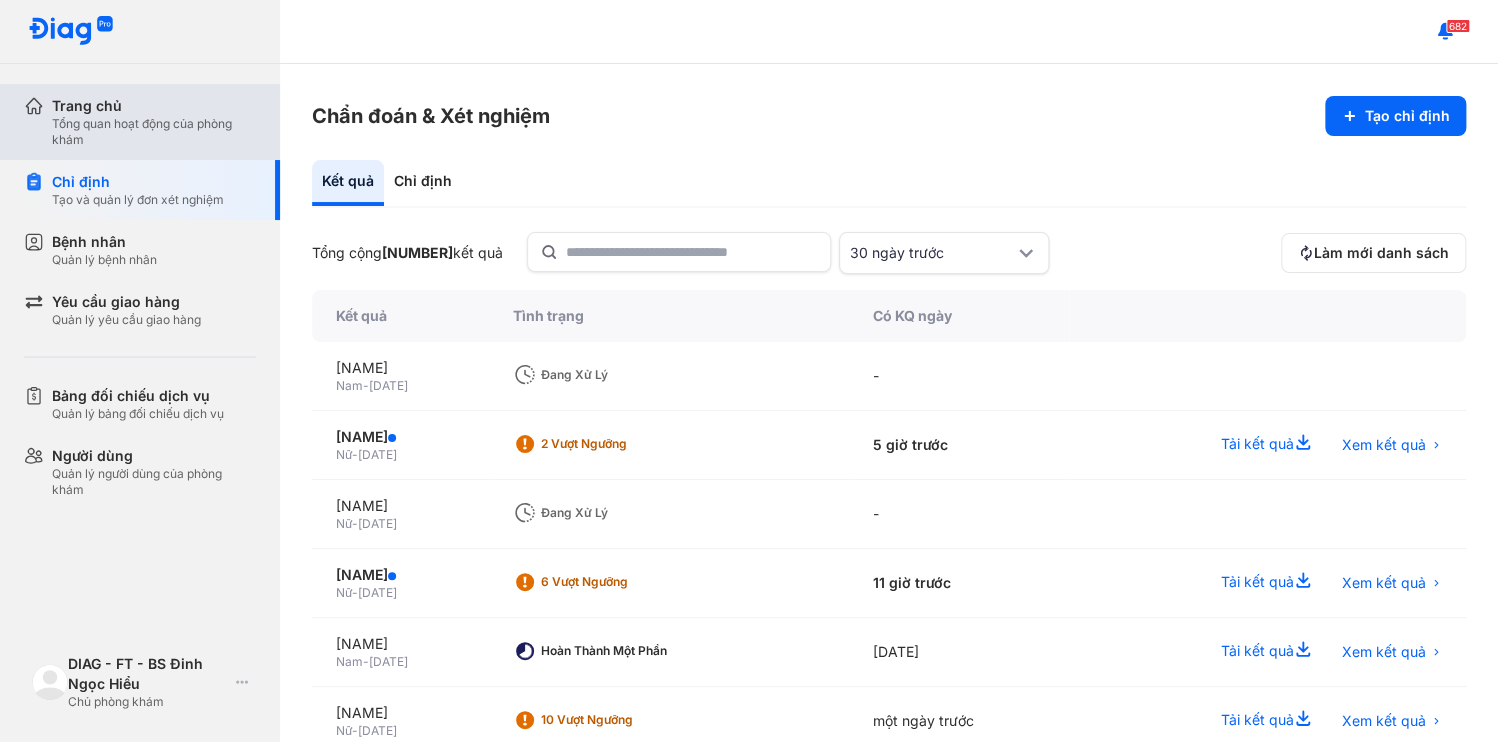 click on "Trang chủ" at bounding box center [154, 106] 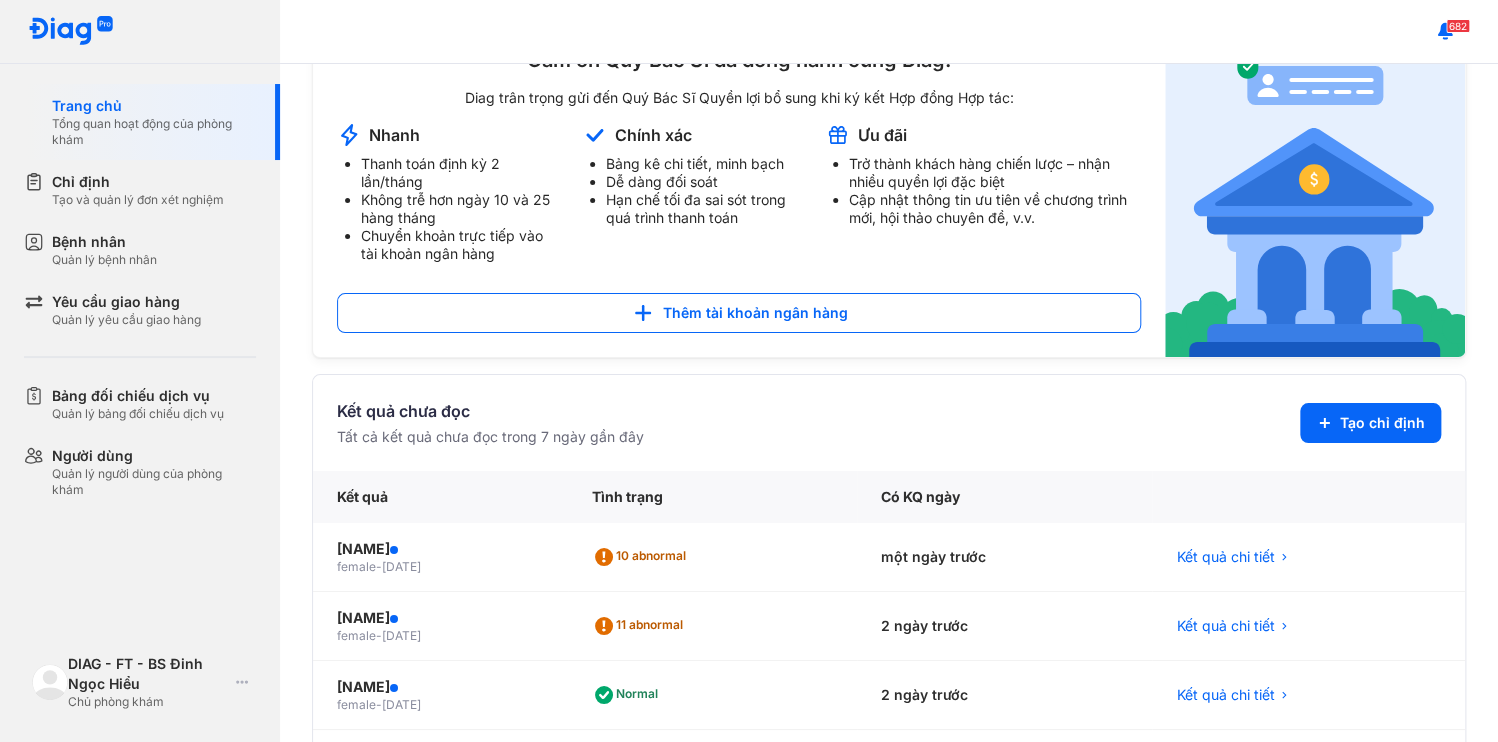 scroll, scrollTop: 160, scrollLeft: 0, axis: vertical 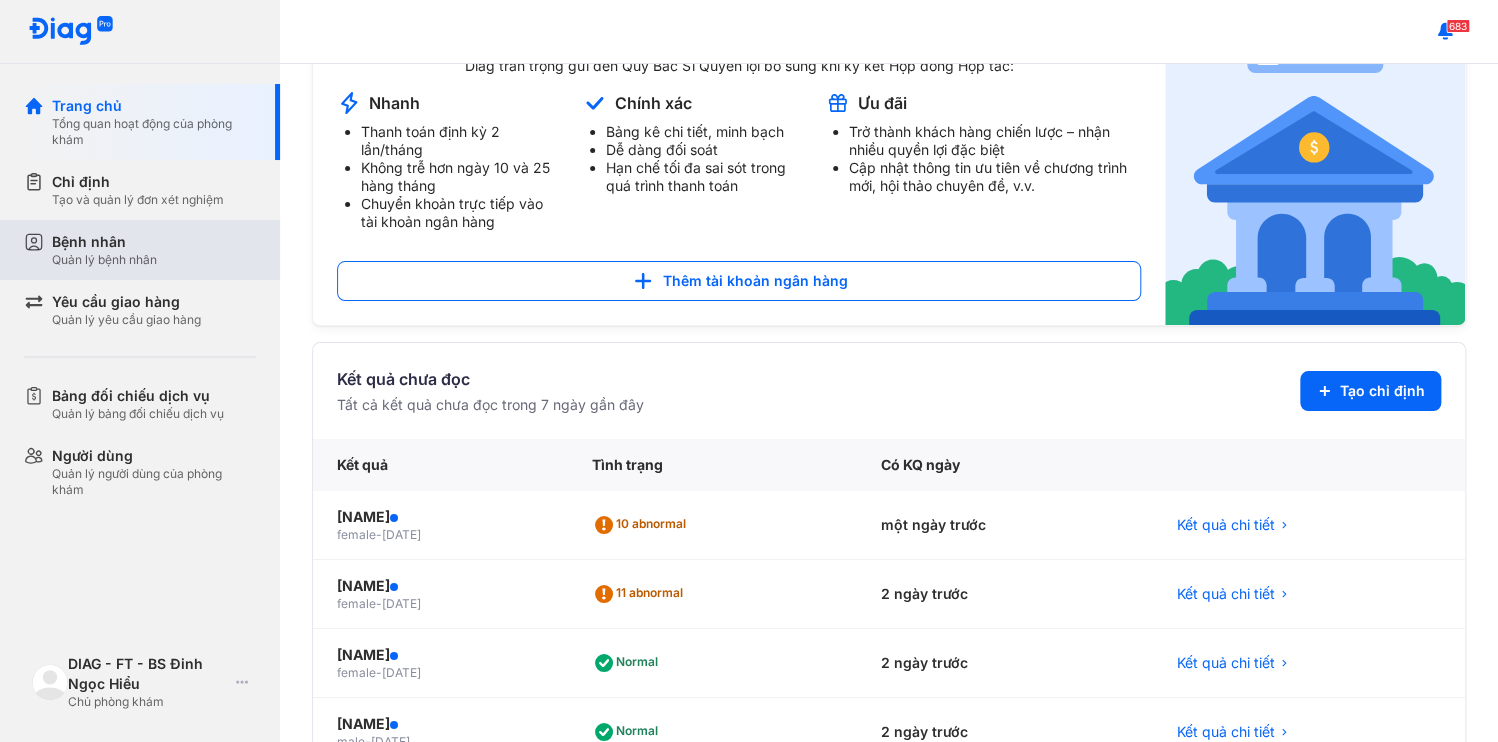 click on "Bệnh nhân Quản lý bệnh nhân" at bounding box center [154, 250] 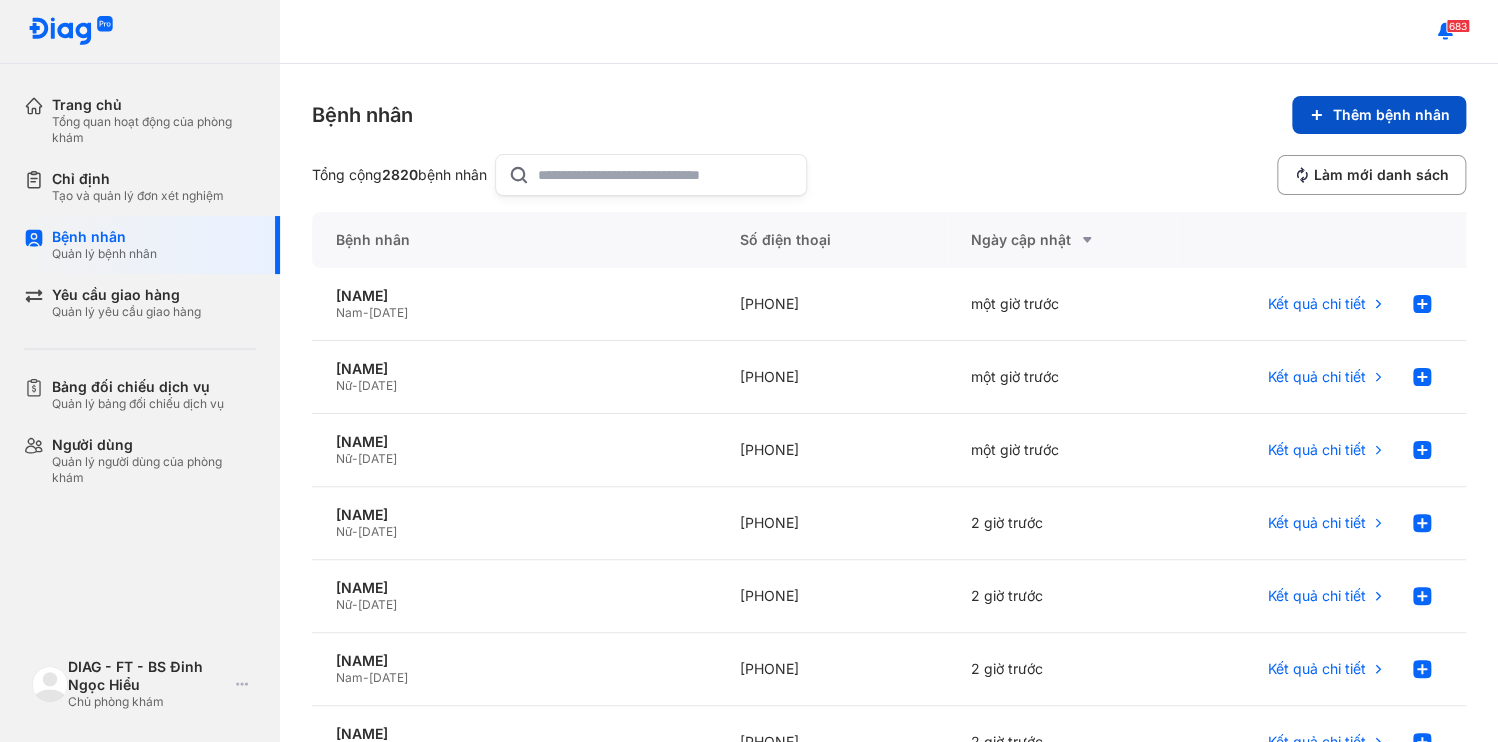 click 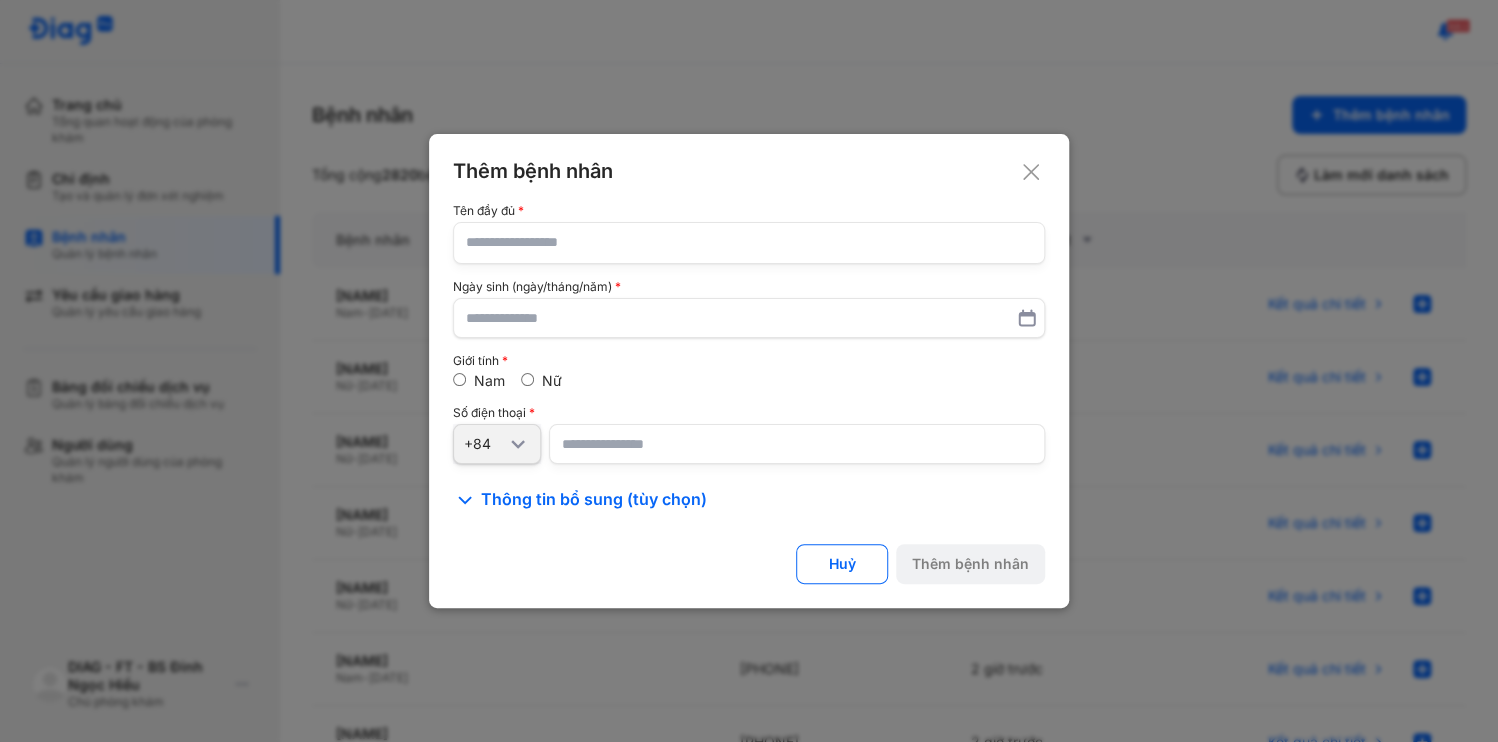 type 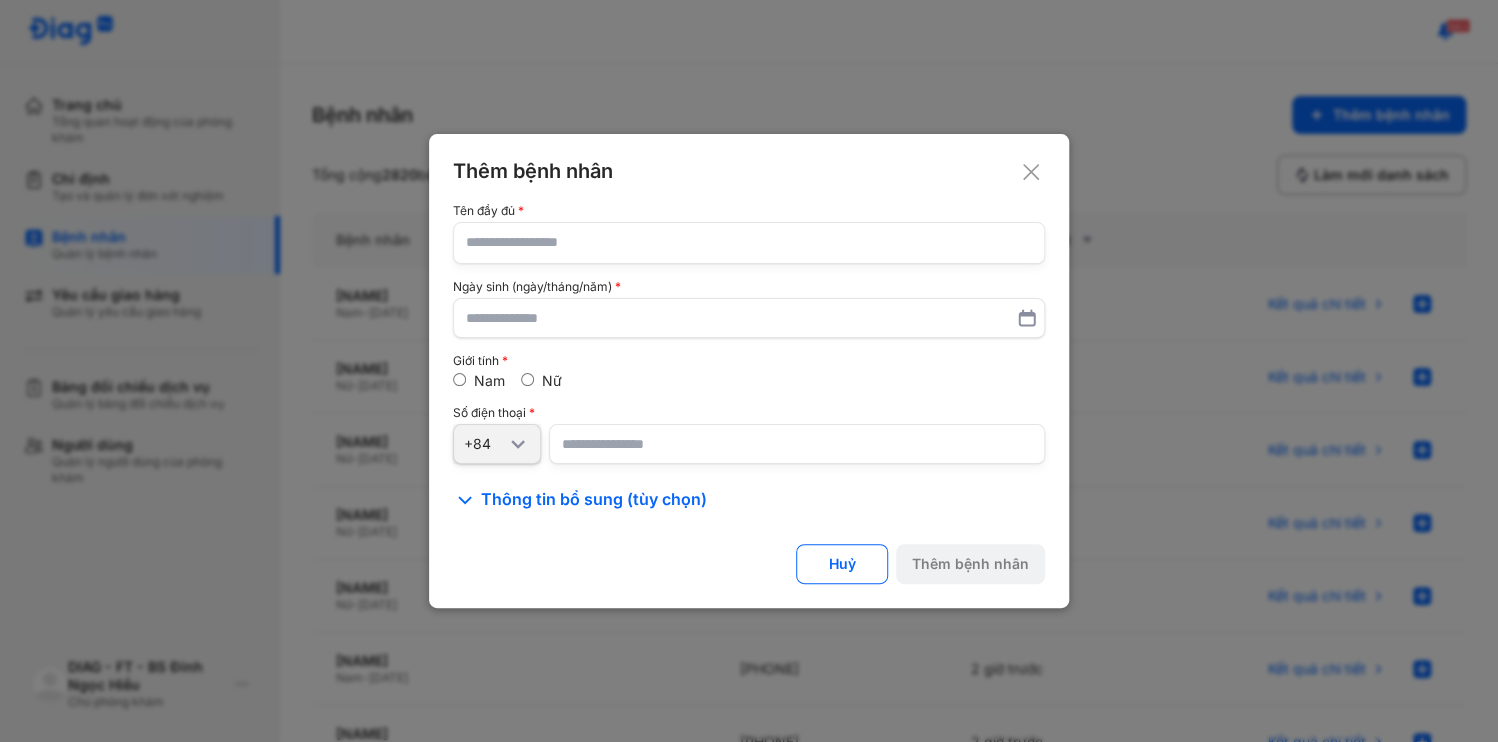 click 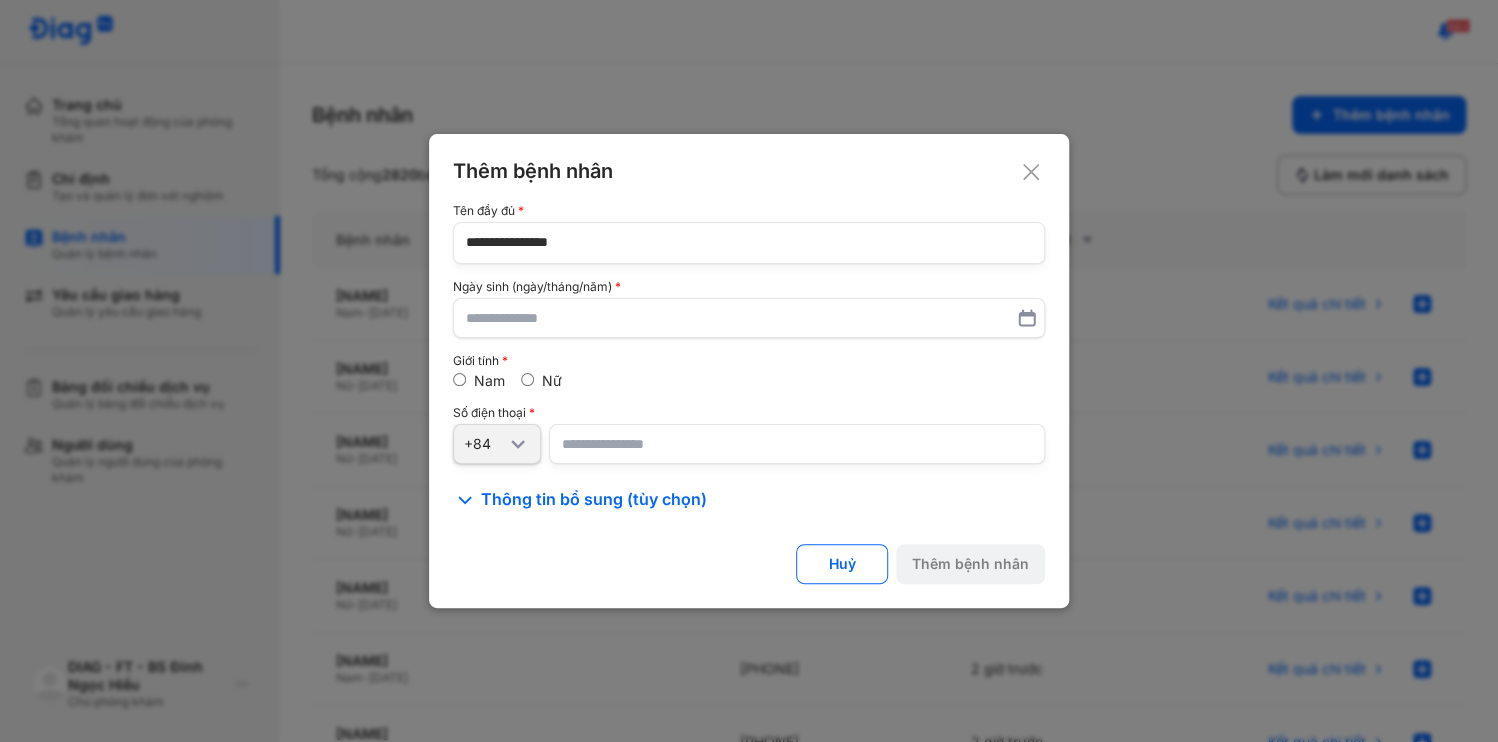 type on "**********" 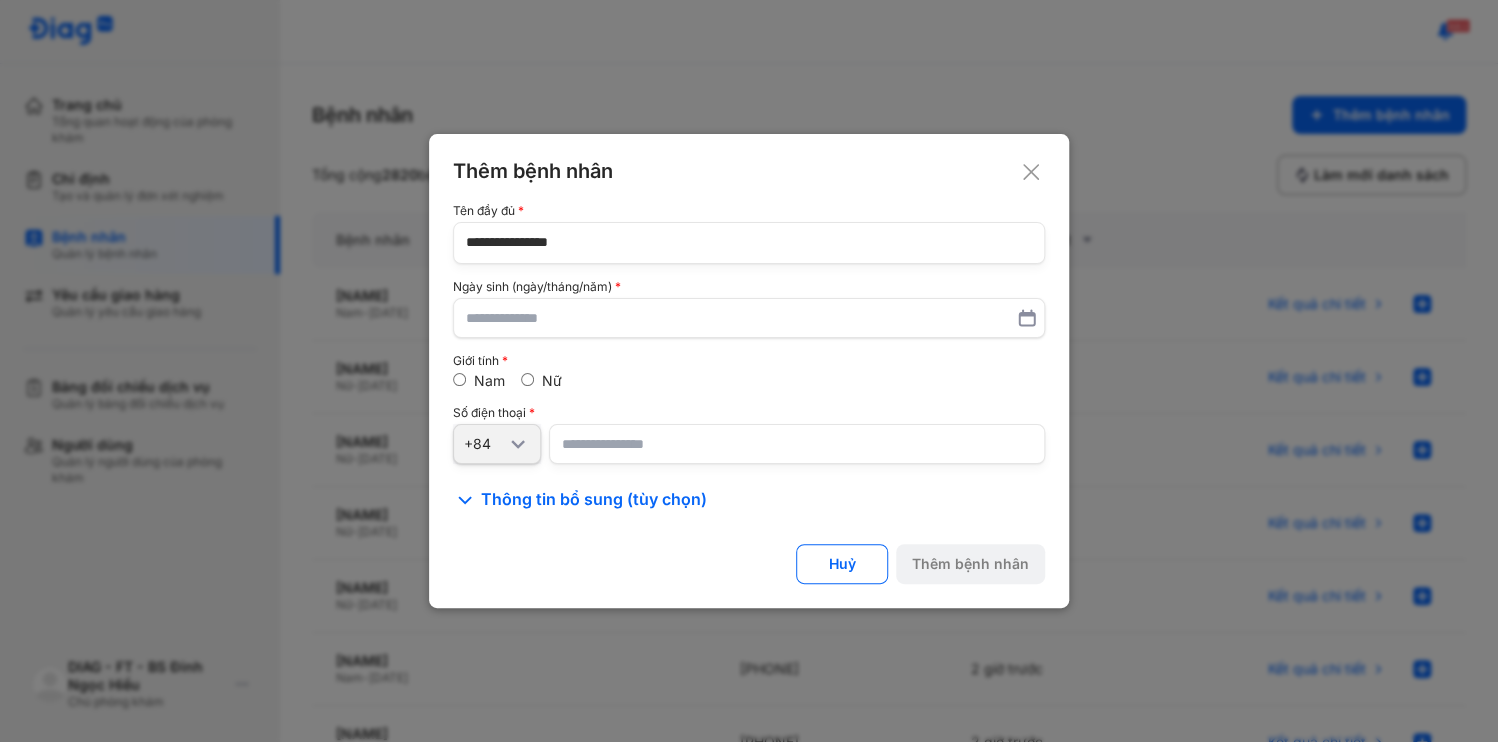 click at bounding box center (797, 444) 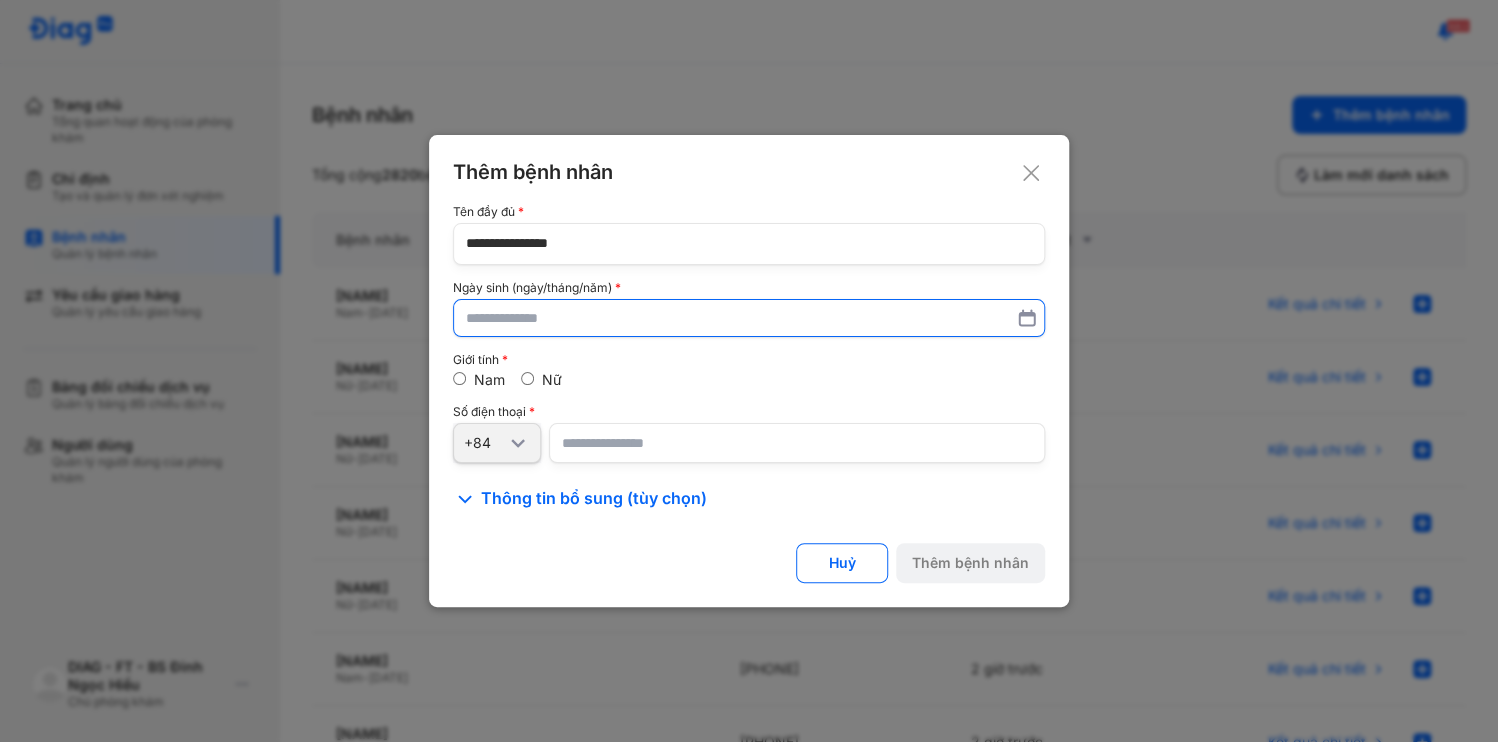 click at bounding box center (749, 318) 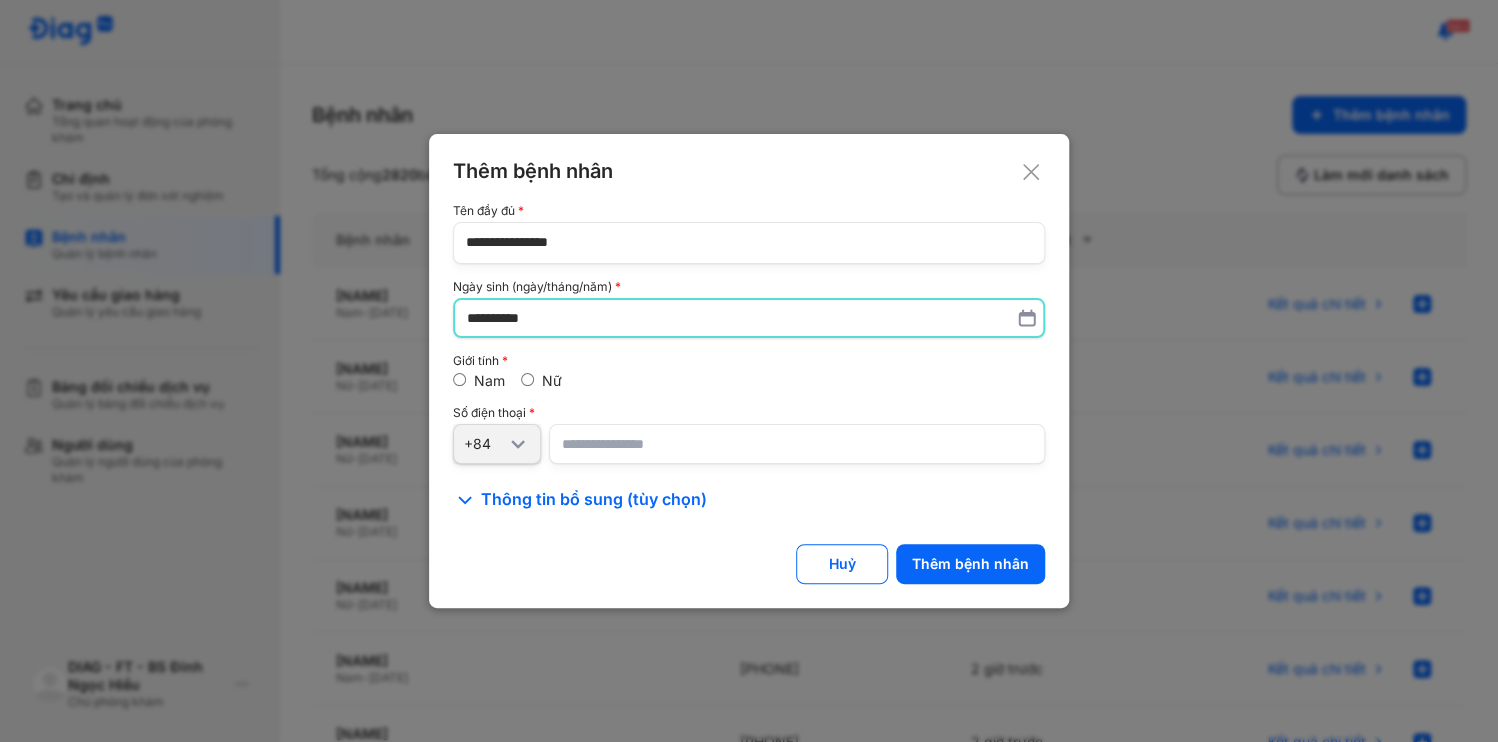 type on "**********" 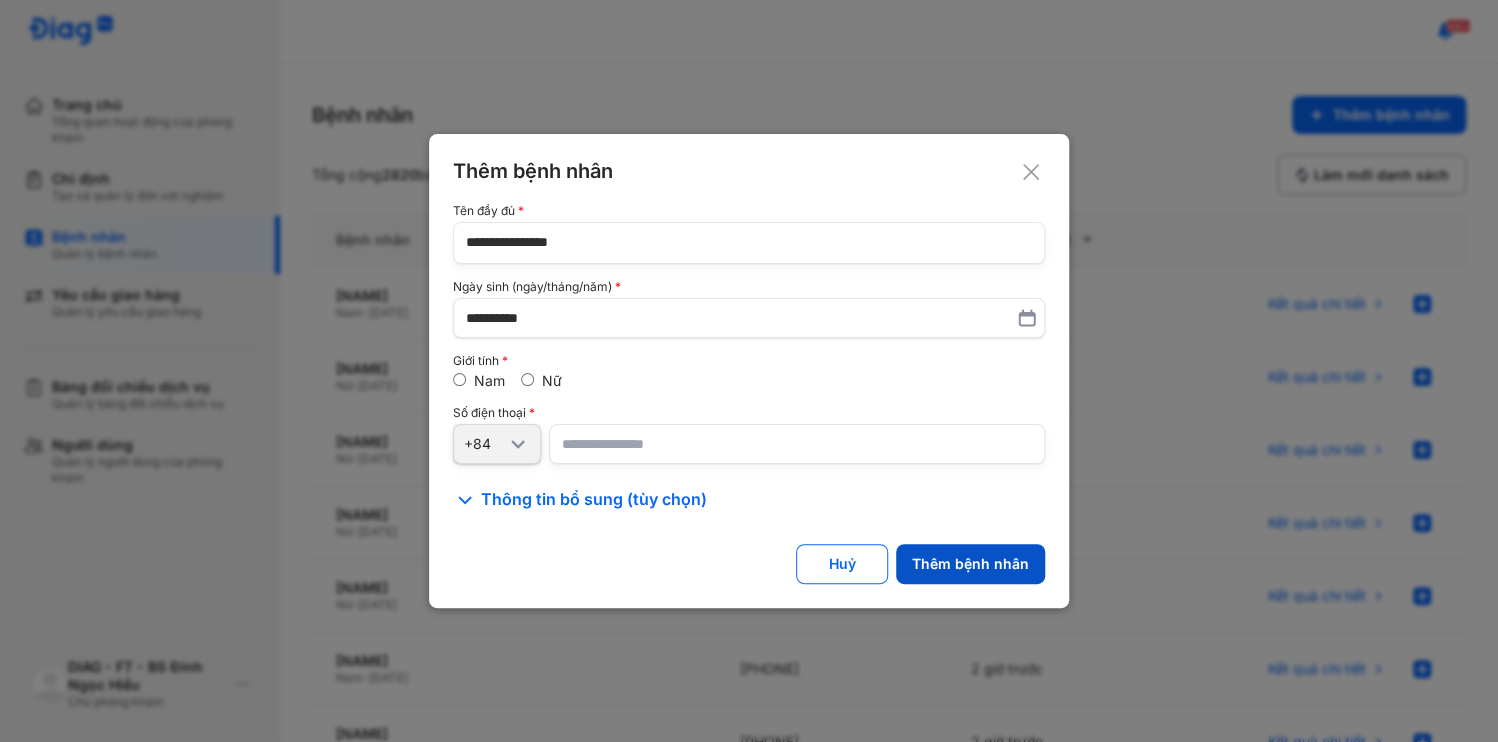 click on "Thêm bệnh nhân" 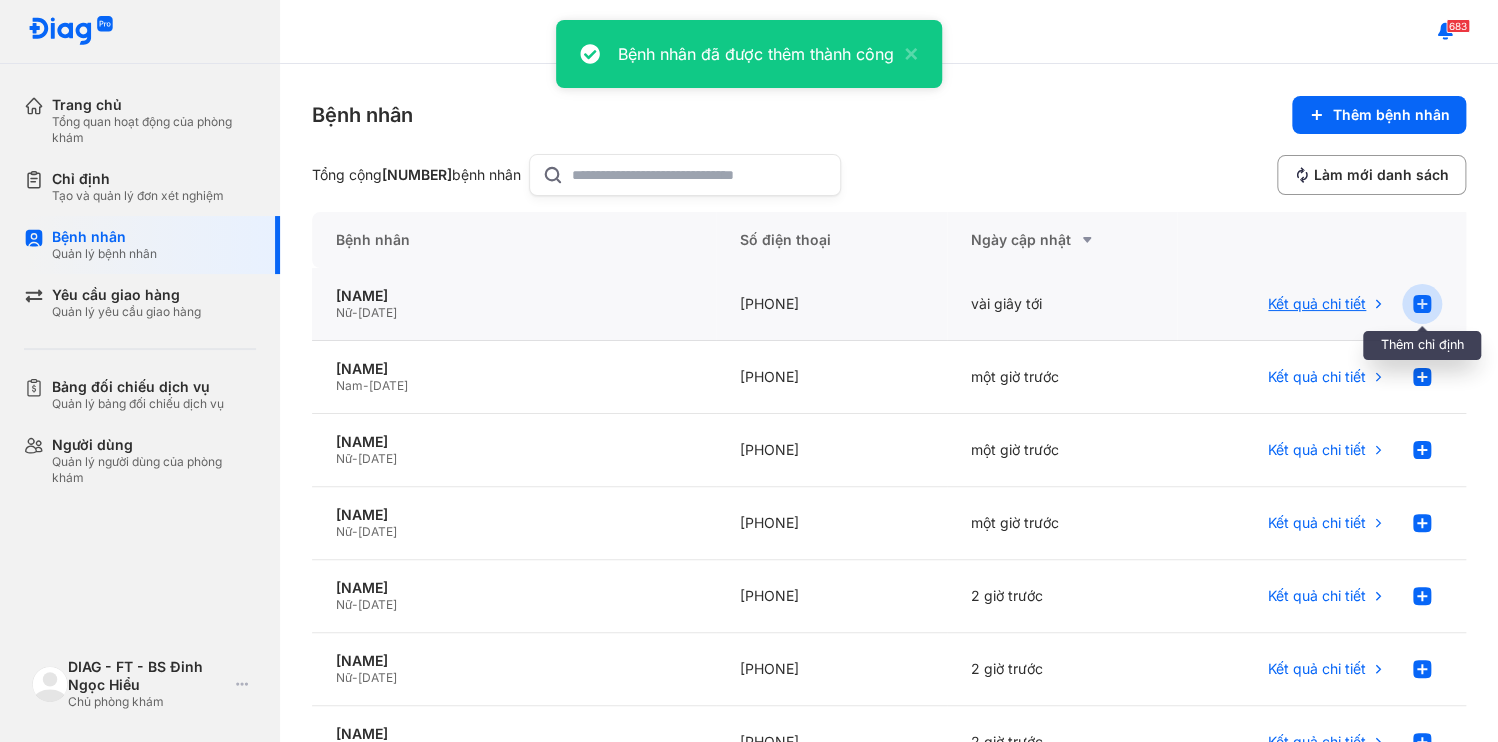 click 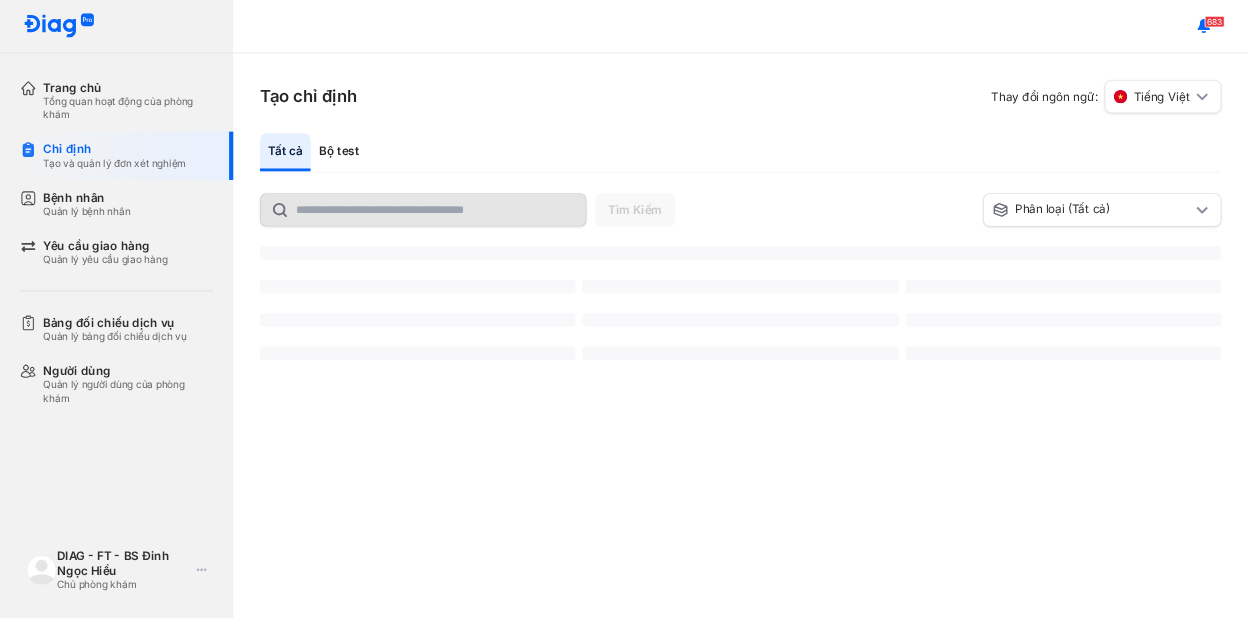 scroll, scrollTop: 0, scrollLeft: 0, axis: both 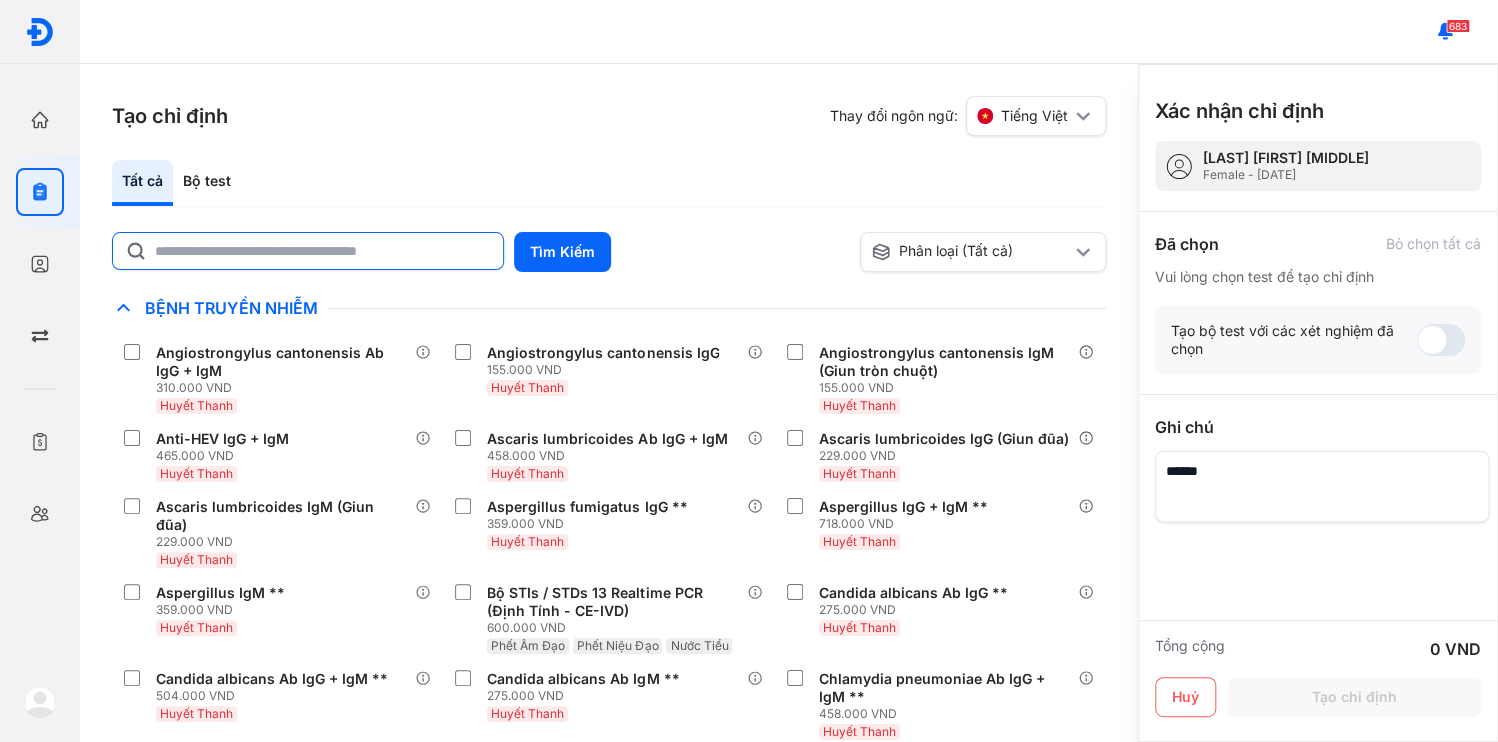 click 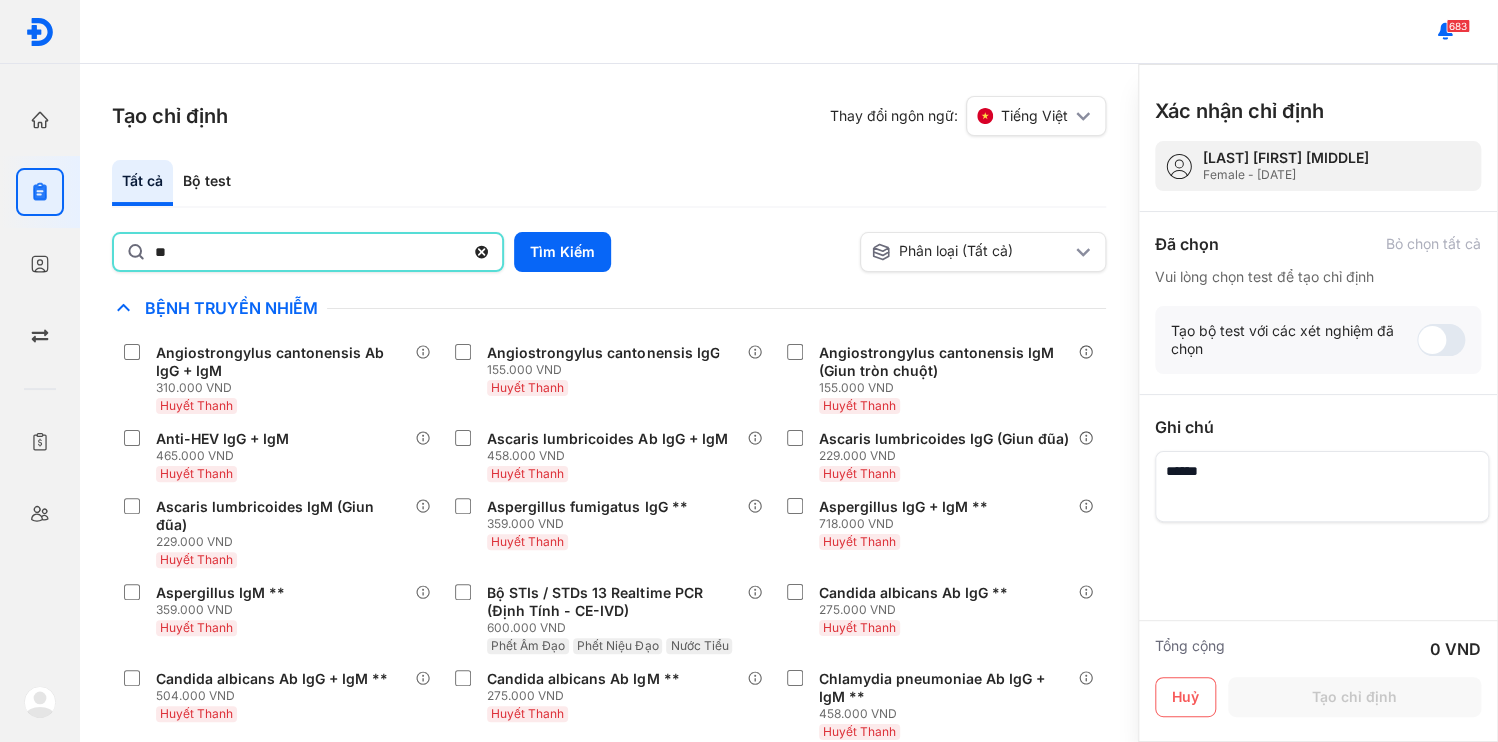 type on "*" 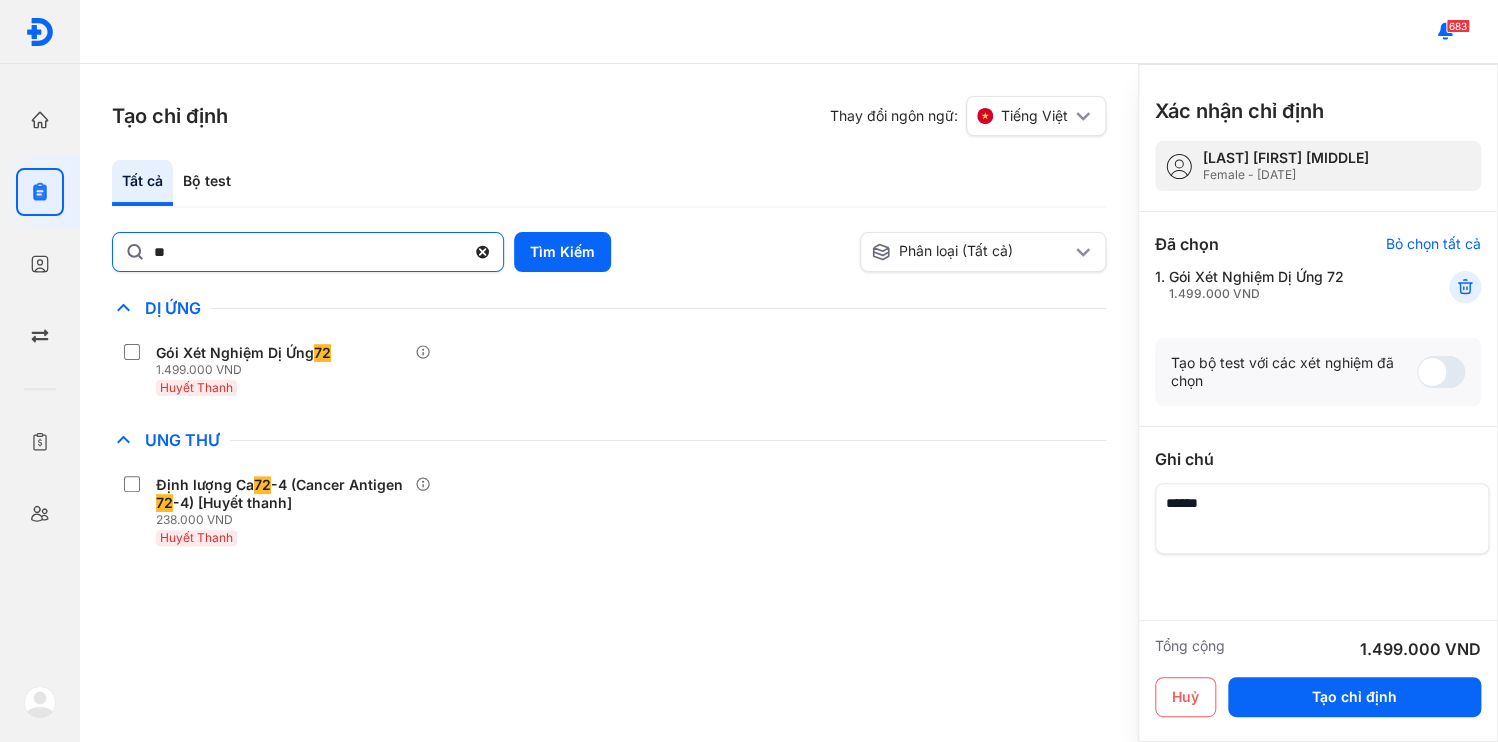 click 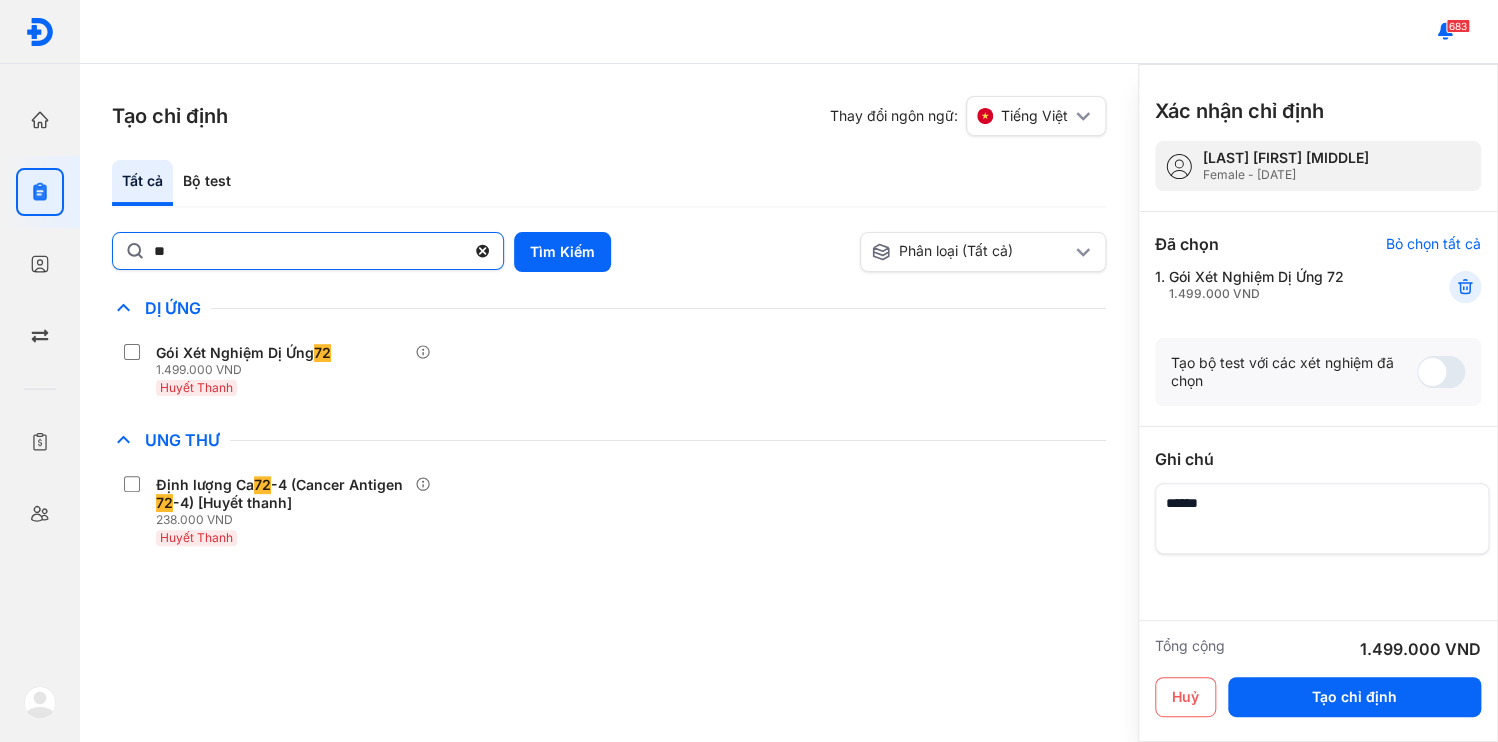 click on "**" 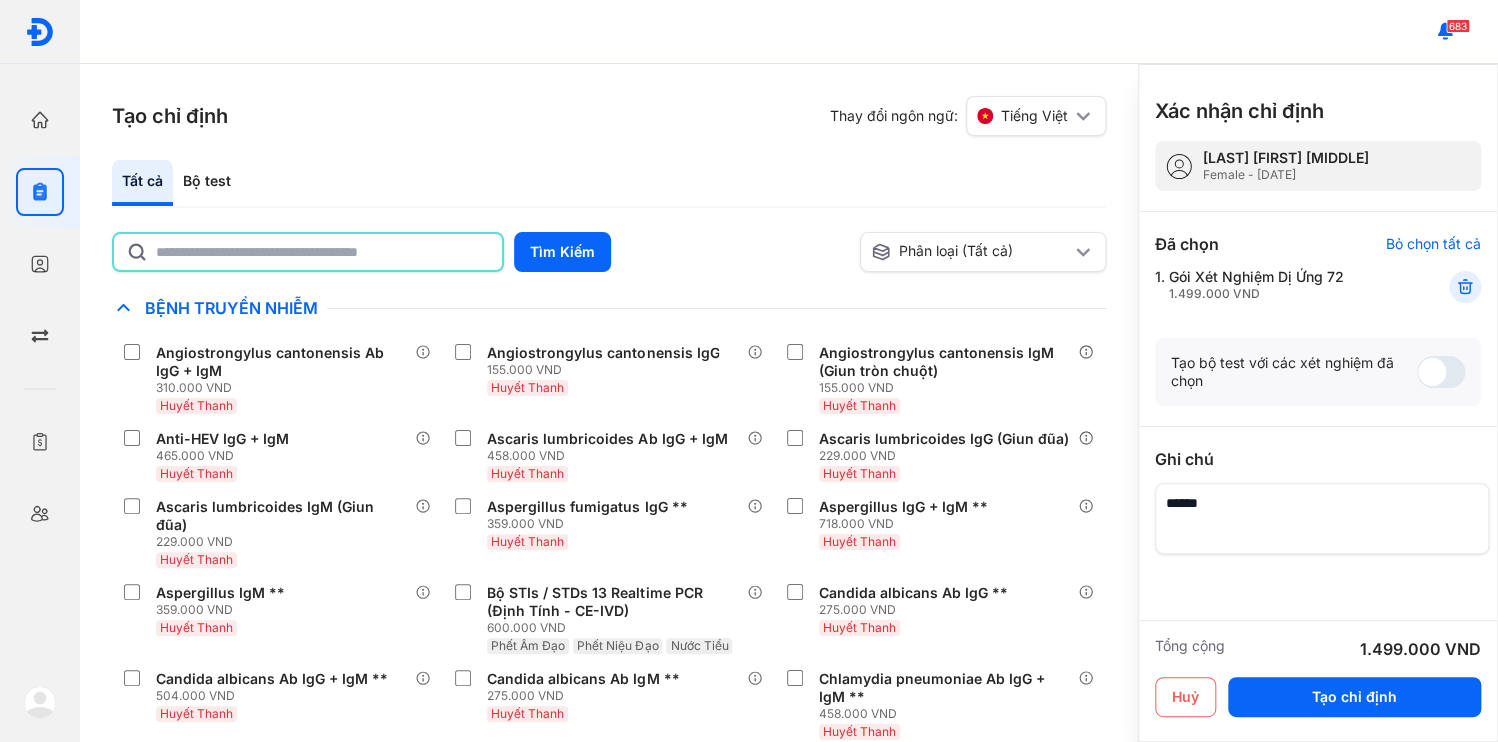 click 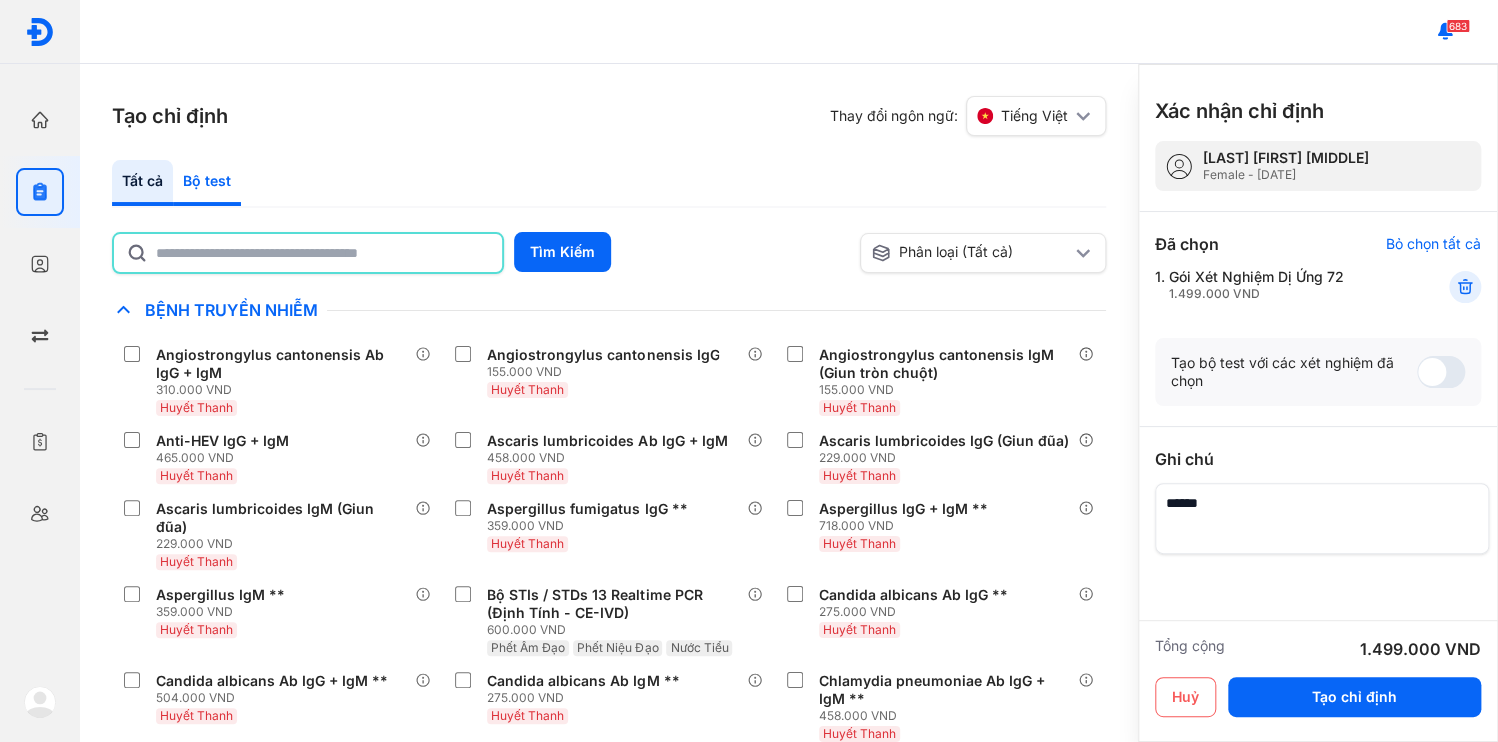 click on "Bộ test" 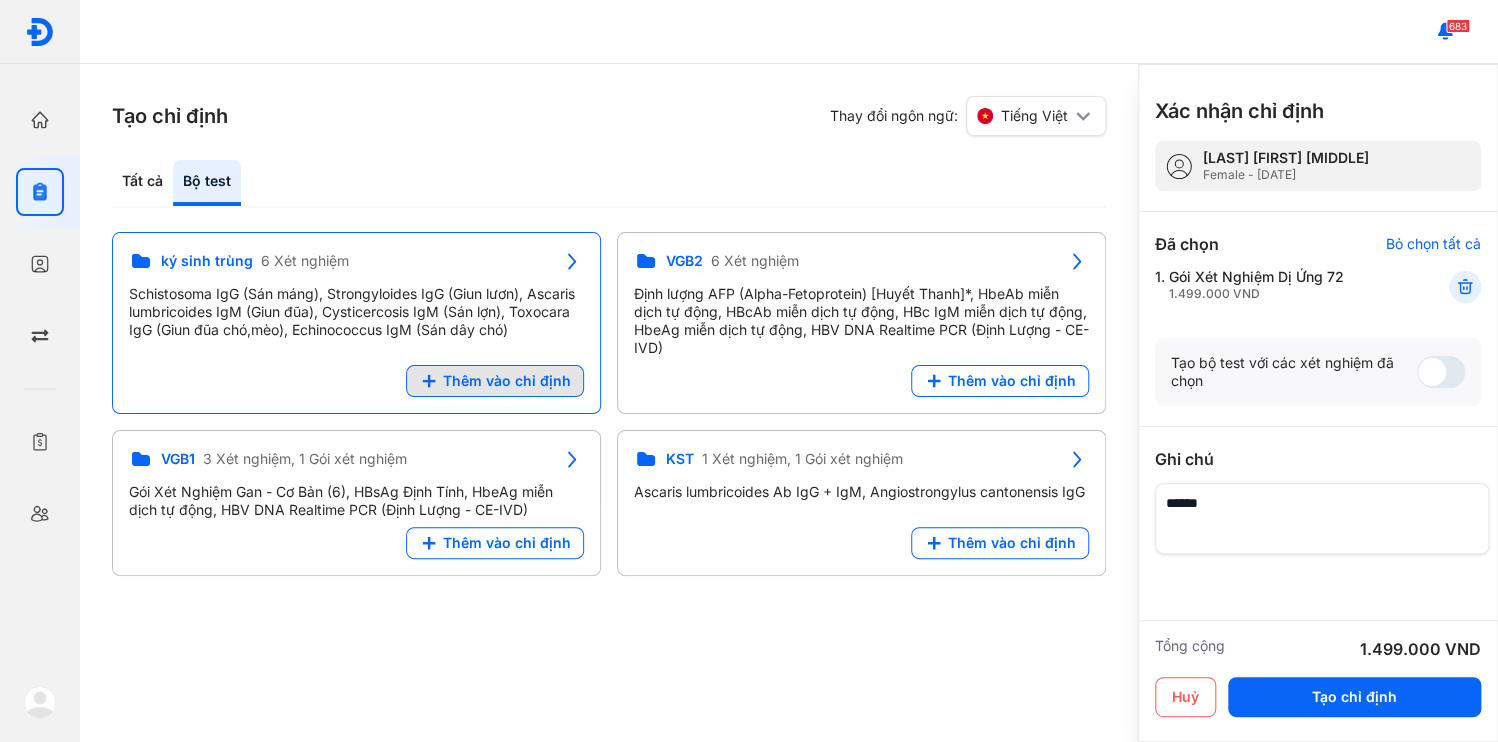click on "Thêm vào chỉ định" 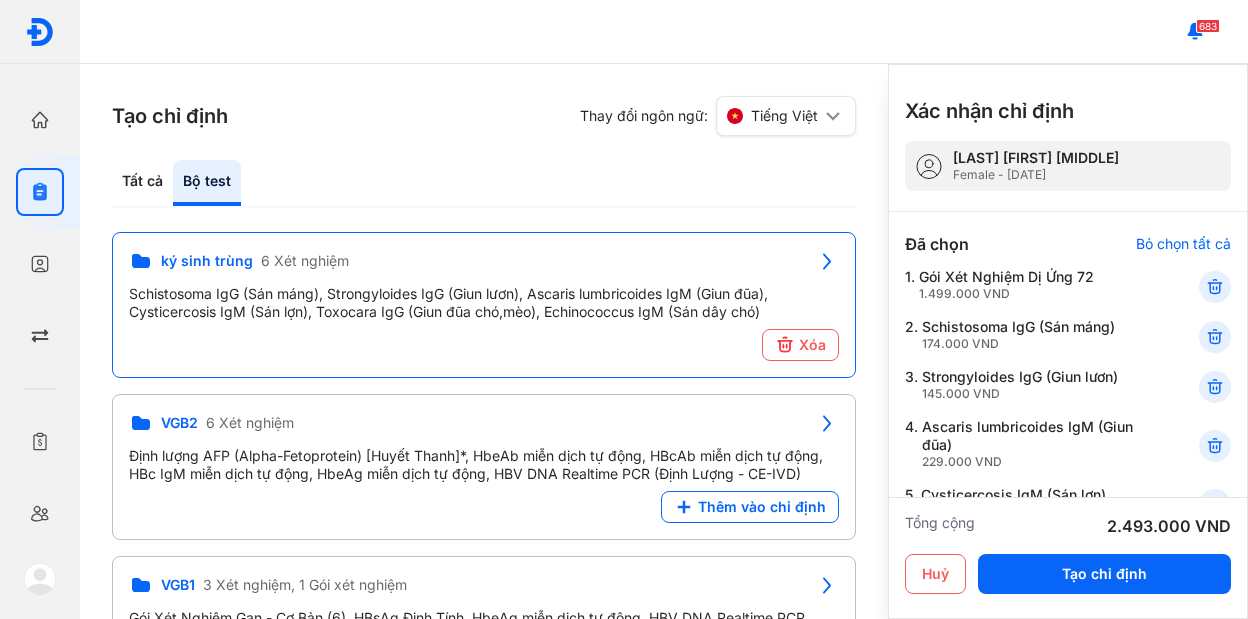 scroll, scrollTop: 66, scrollLeft: 0, axis: vertical 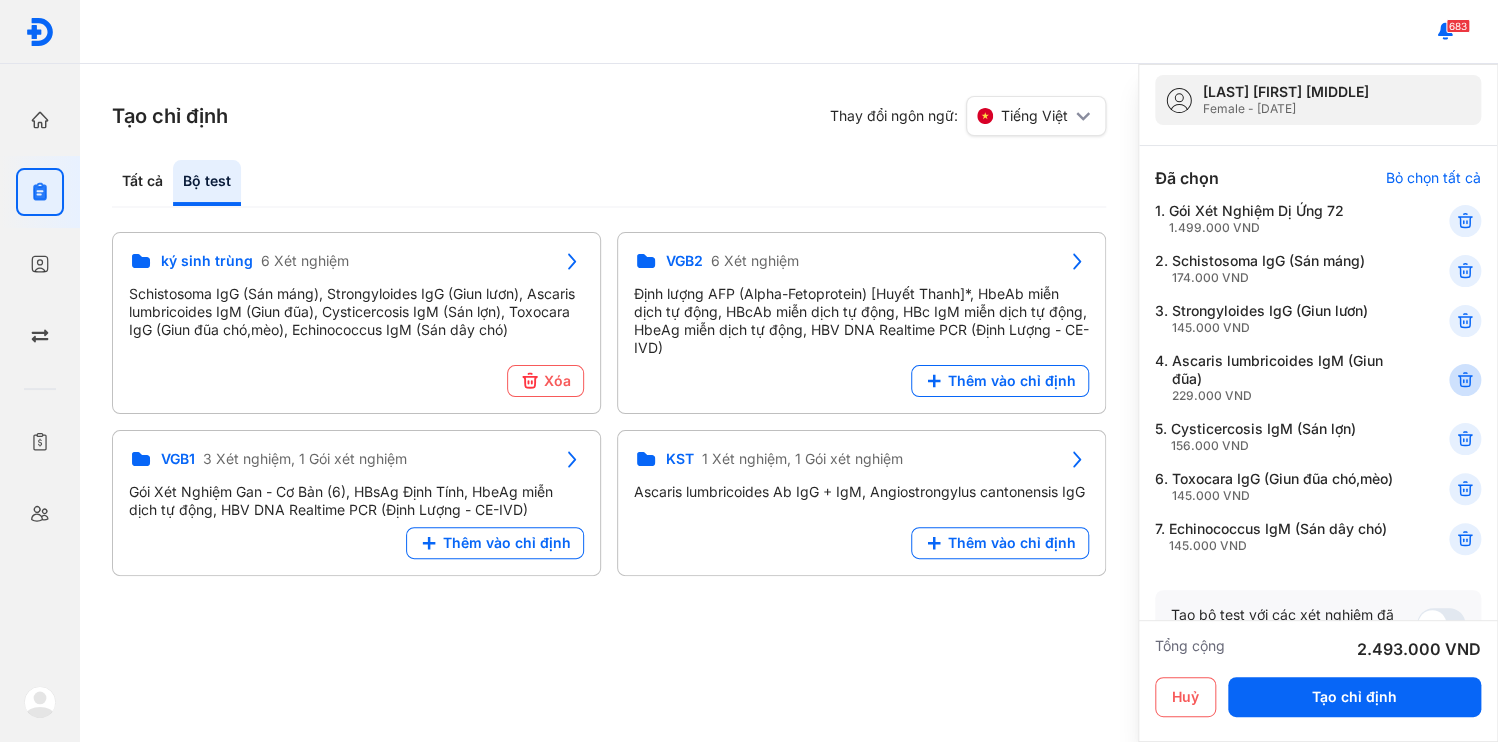 drag, startPoint x: 1452, startPoint y: 300, endPoint x: 1031, endPoint y: 248, distance: 424.19925 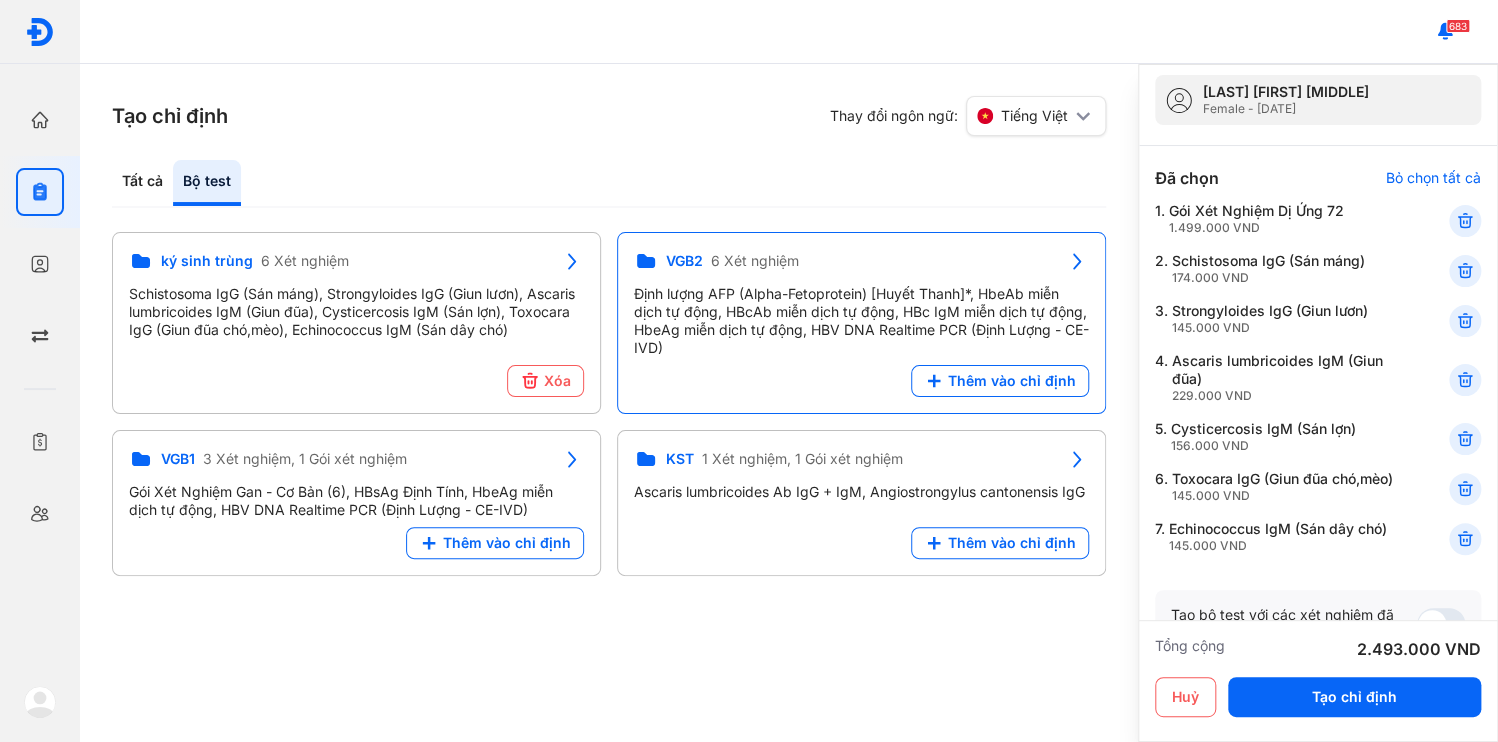 click 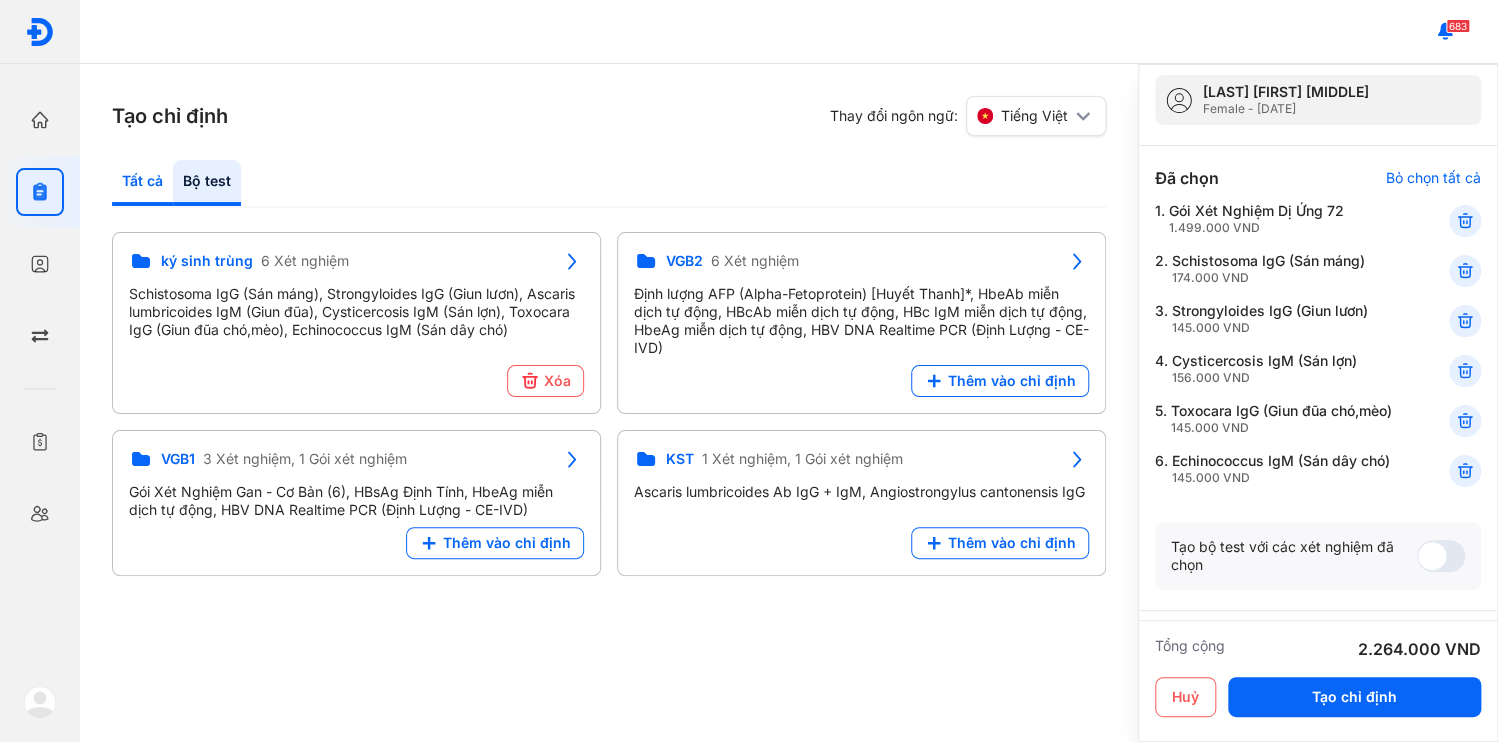 click on "Tất cả" 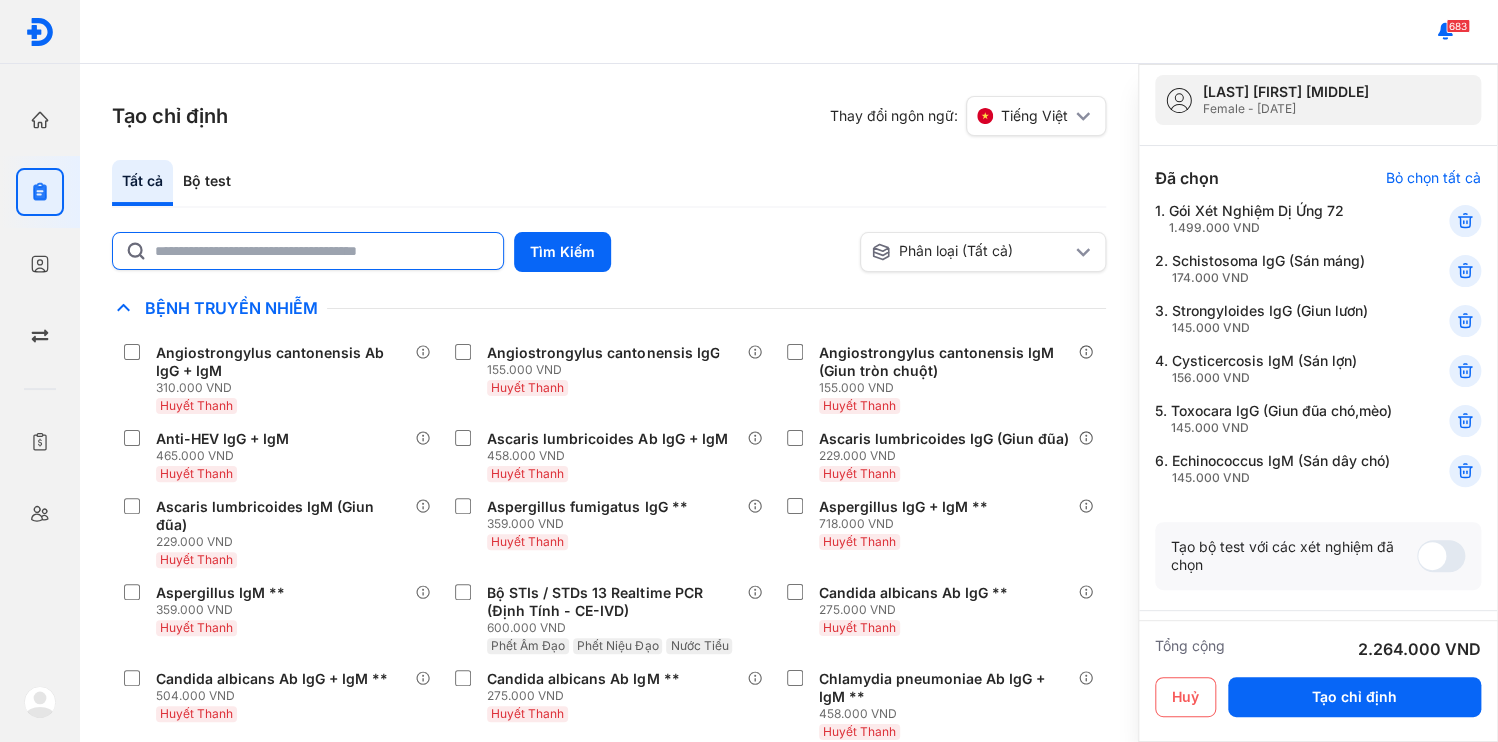 click 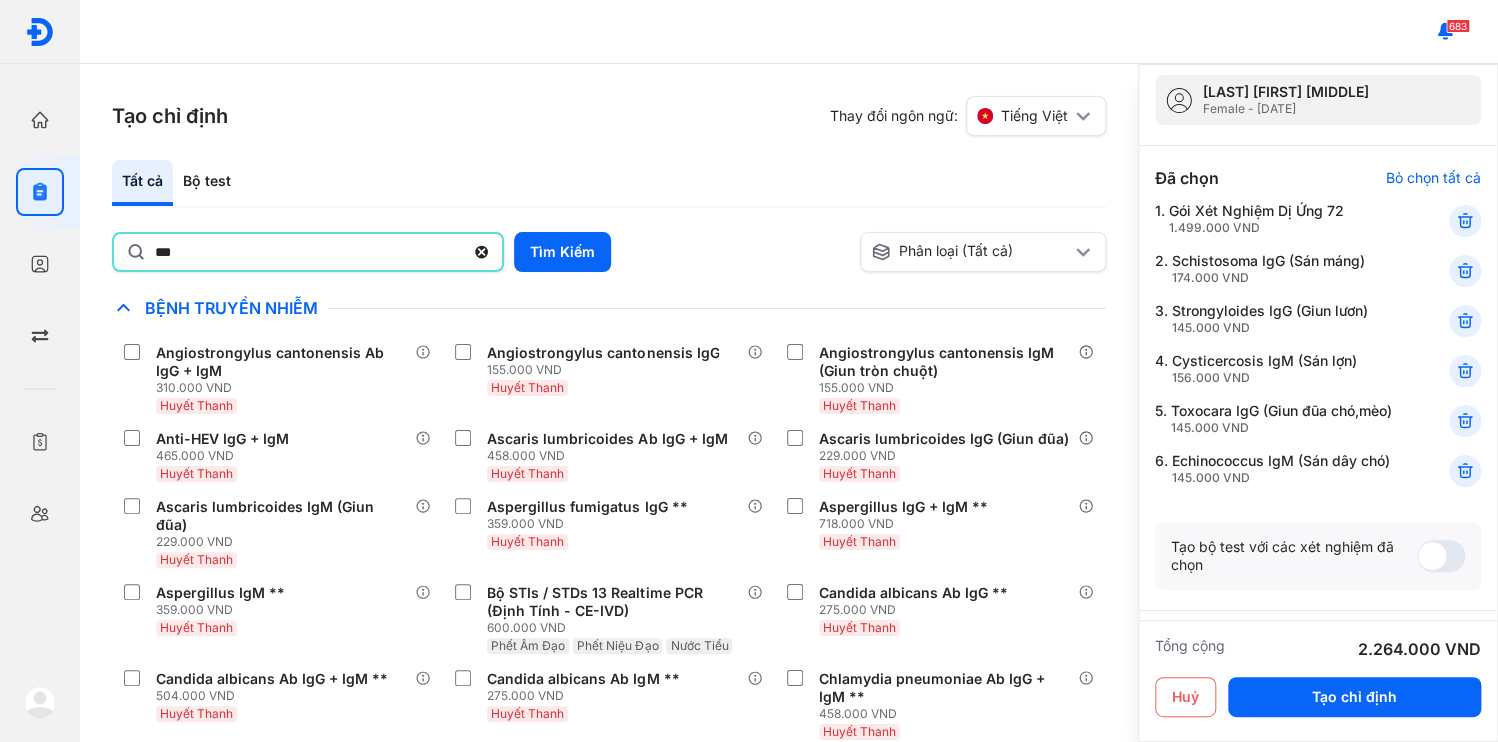 type on "***" 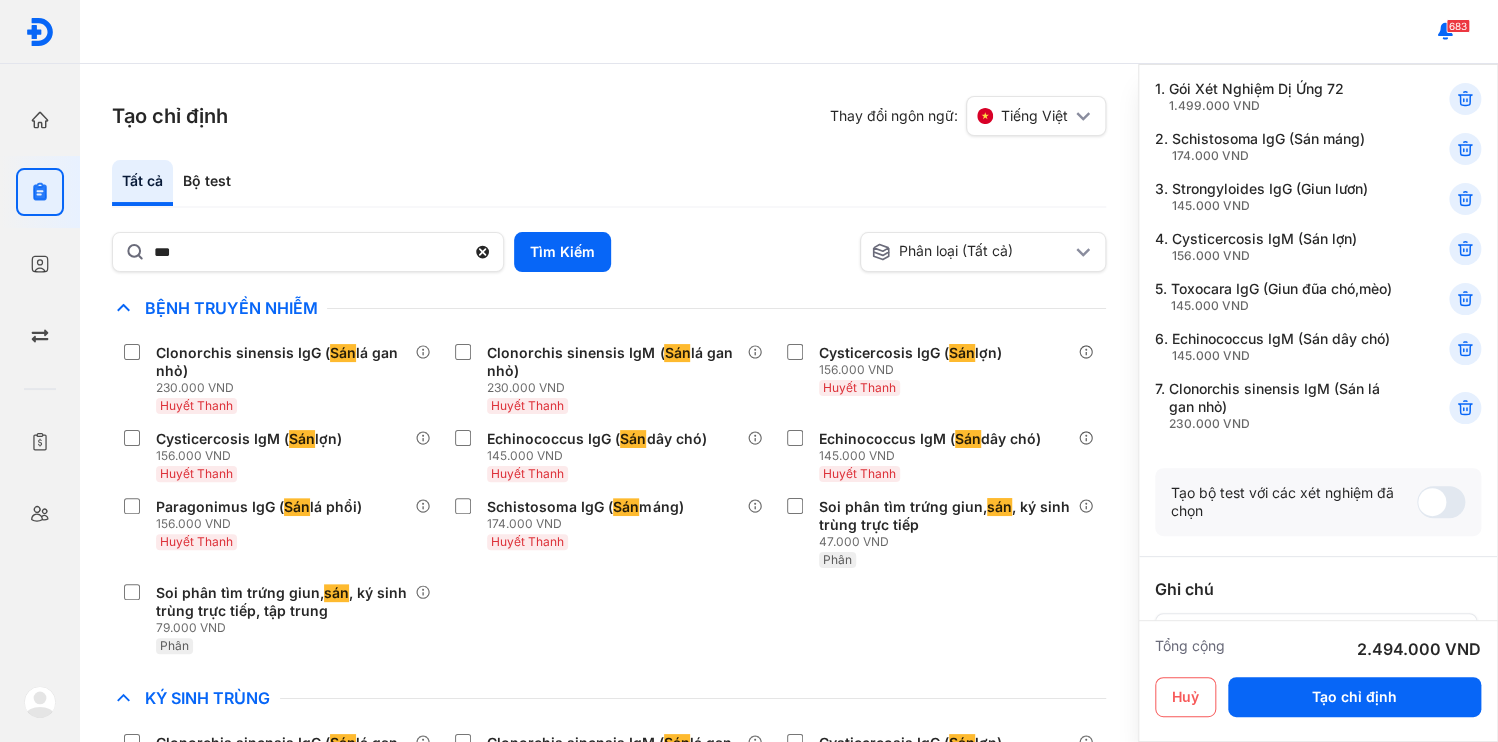 scroll, scrollTop: 226, scrollLeft: 0, axis: vertical 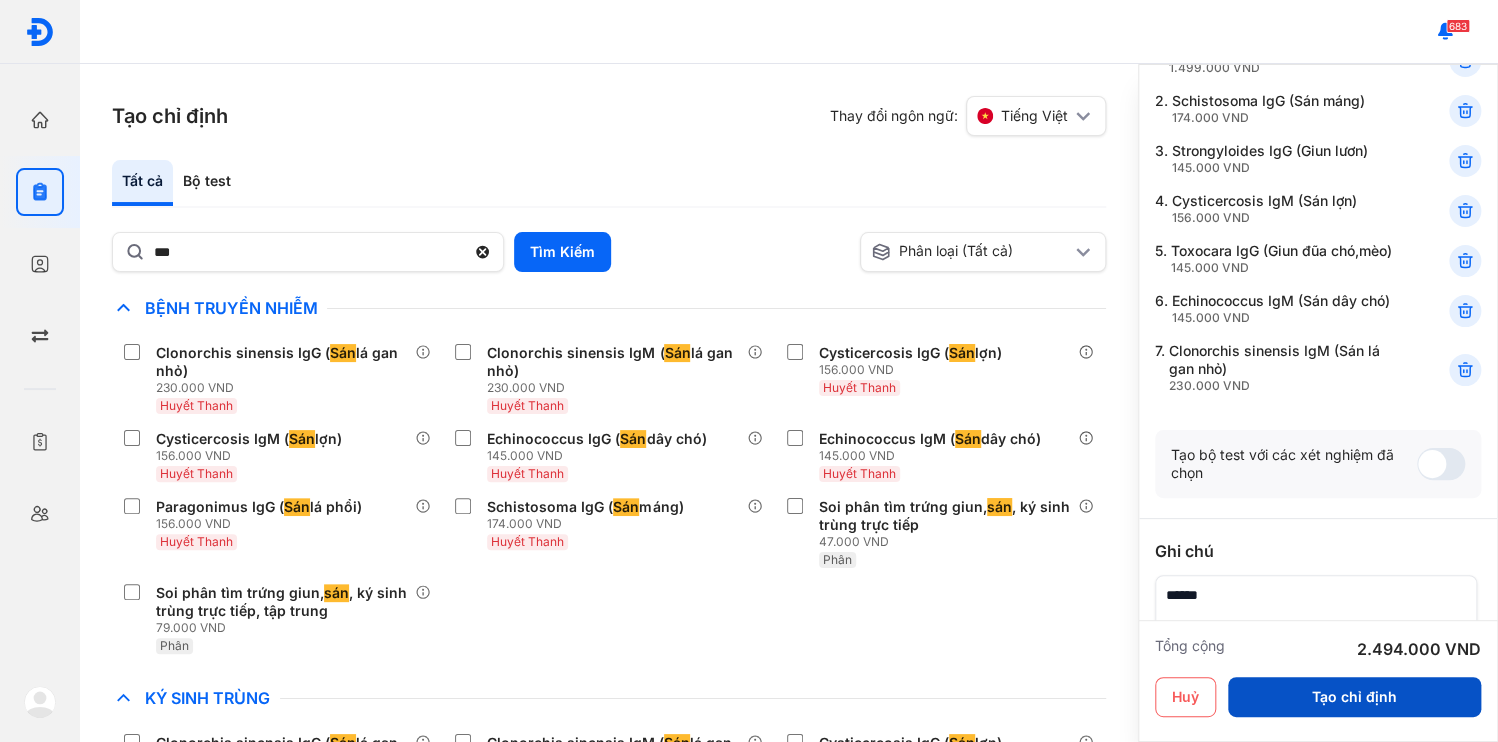 click on "Tạo chỉ định" at bounding box center (1354, 697) 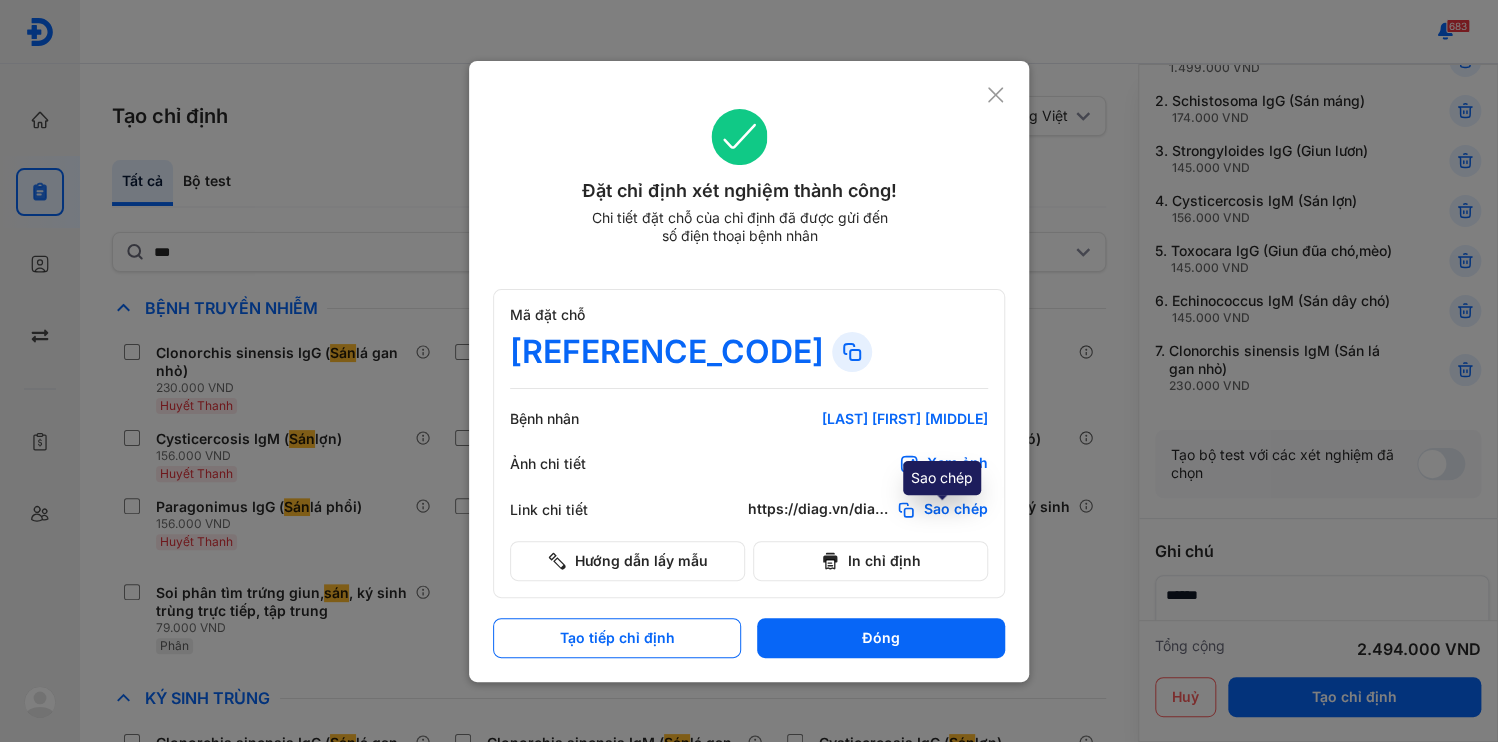 click on "Sao chép" 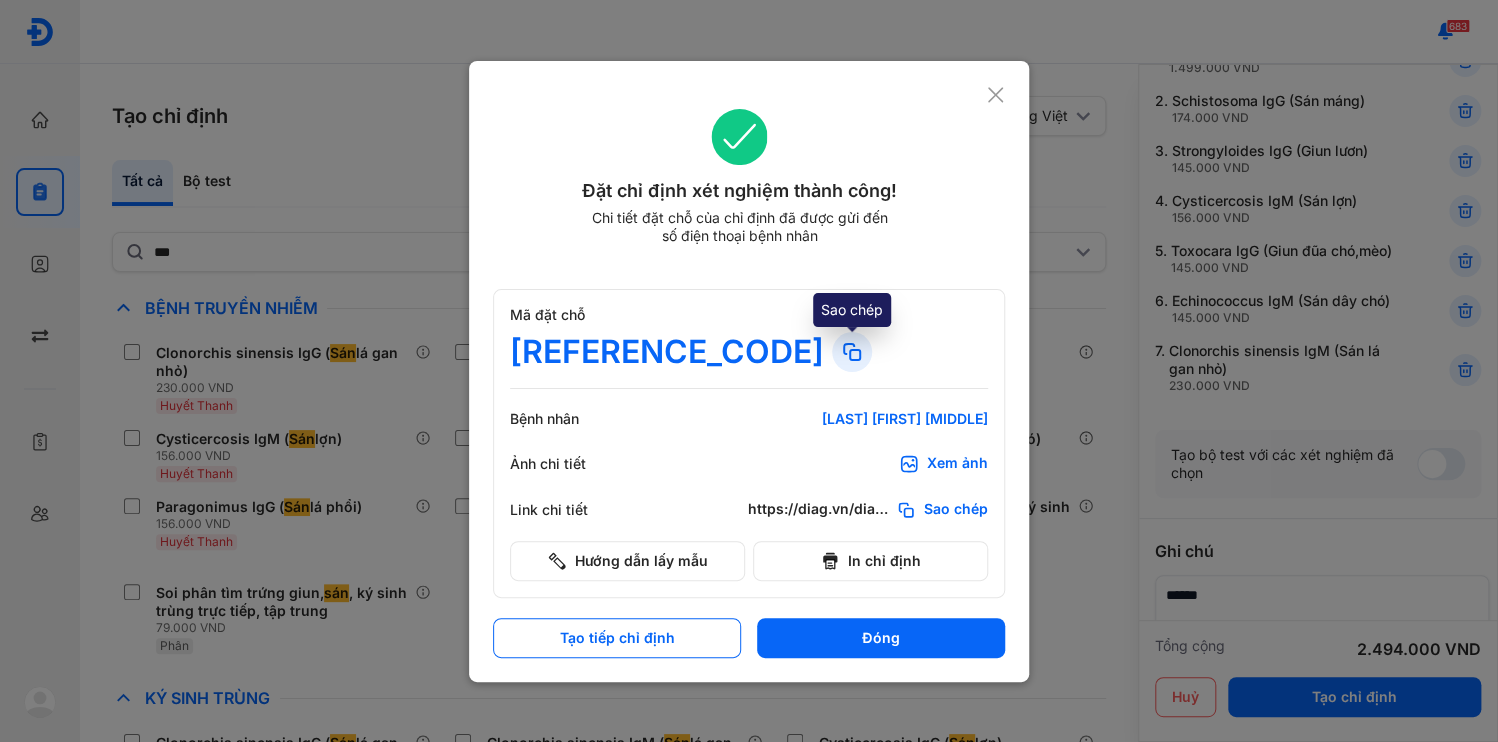 click 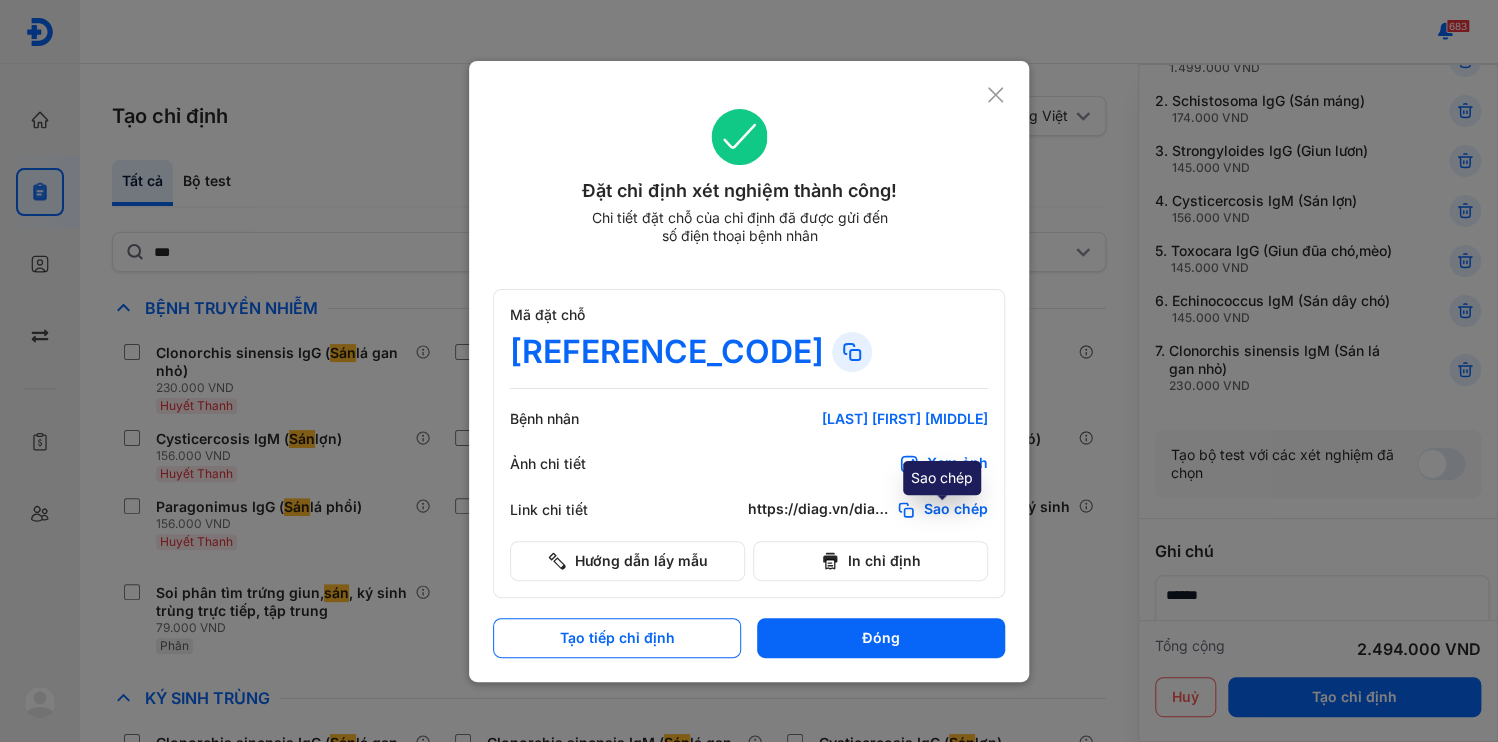 click on "Sao chép" 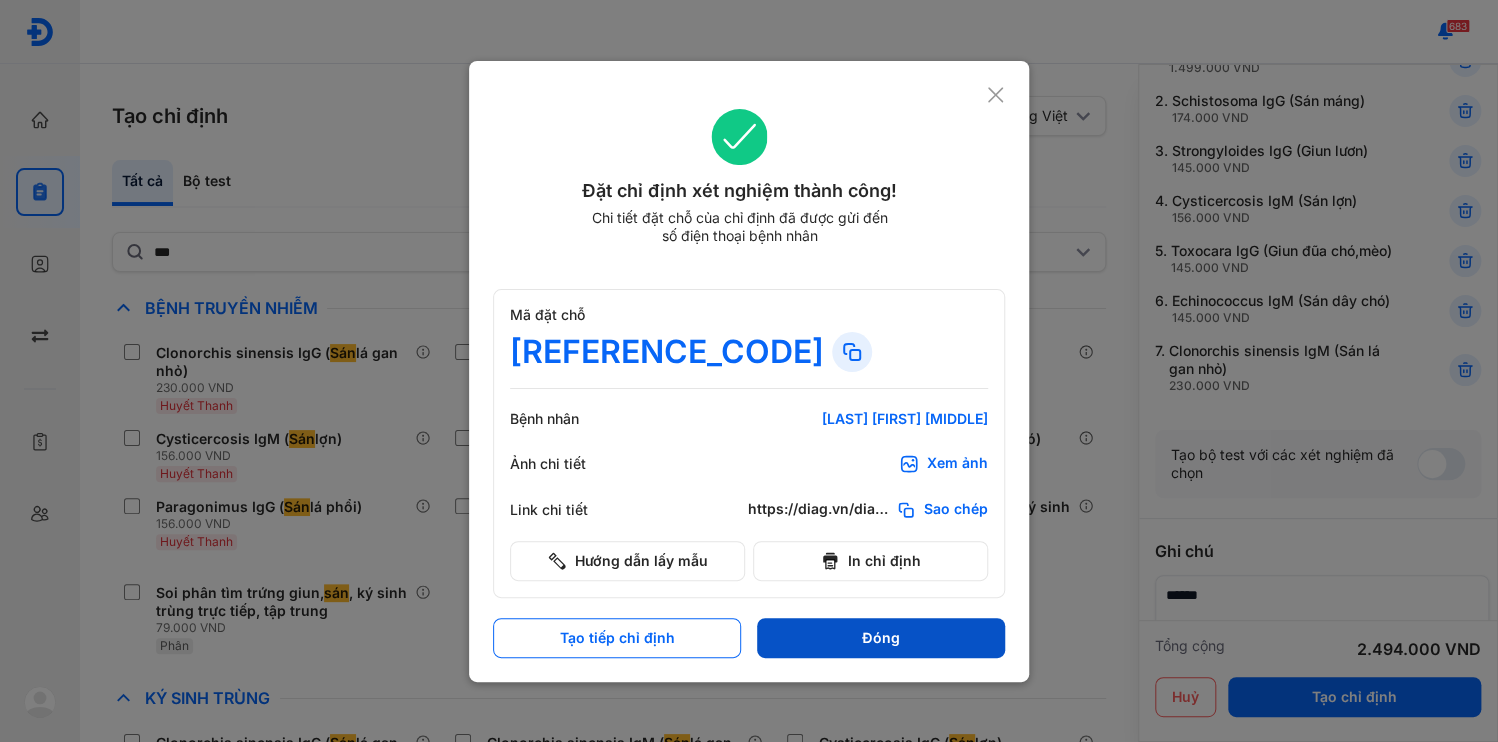 click on "Đóng" at bounding box center (881, 638) 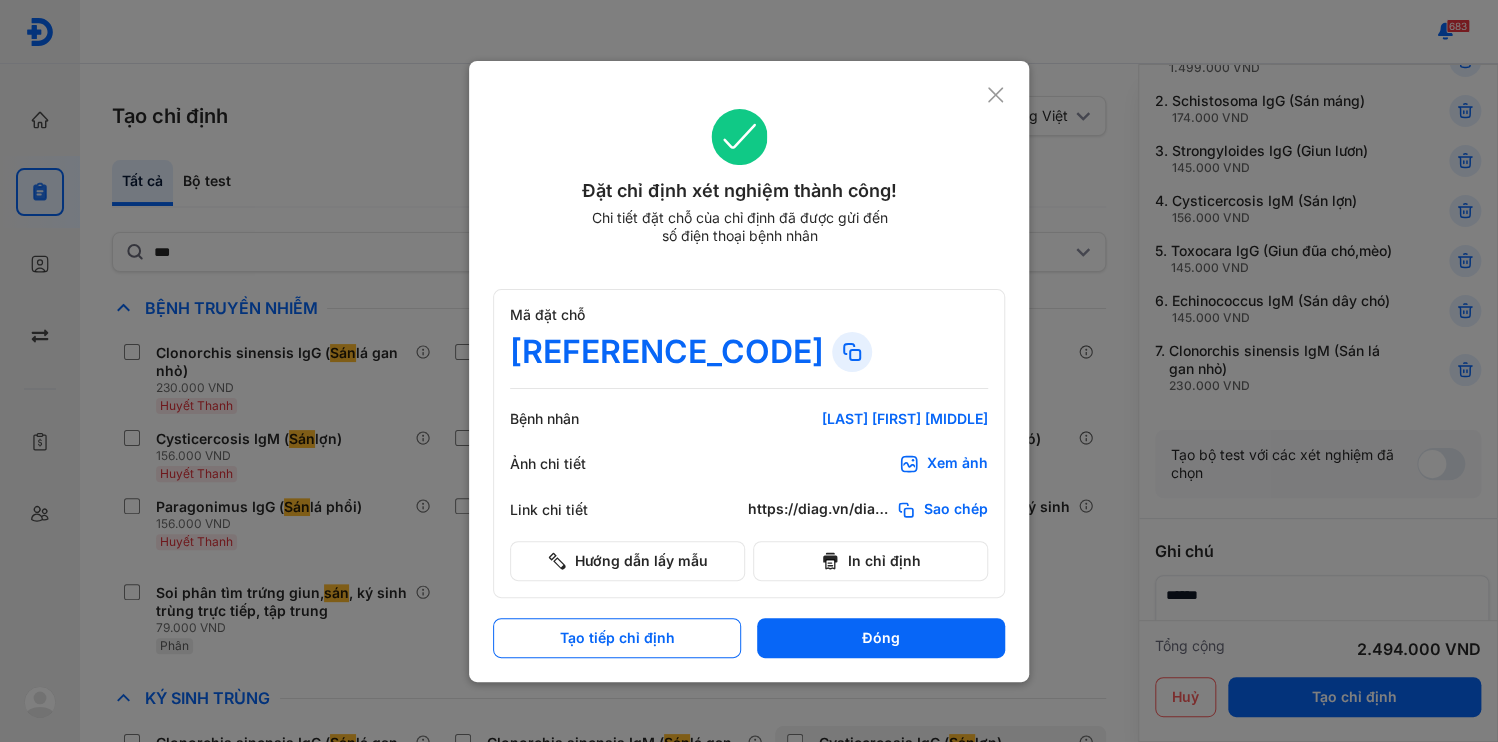 scroll, scrollTop: 0, scrollLeft: 0, axis: both 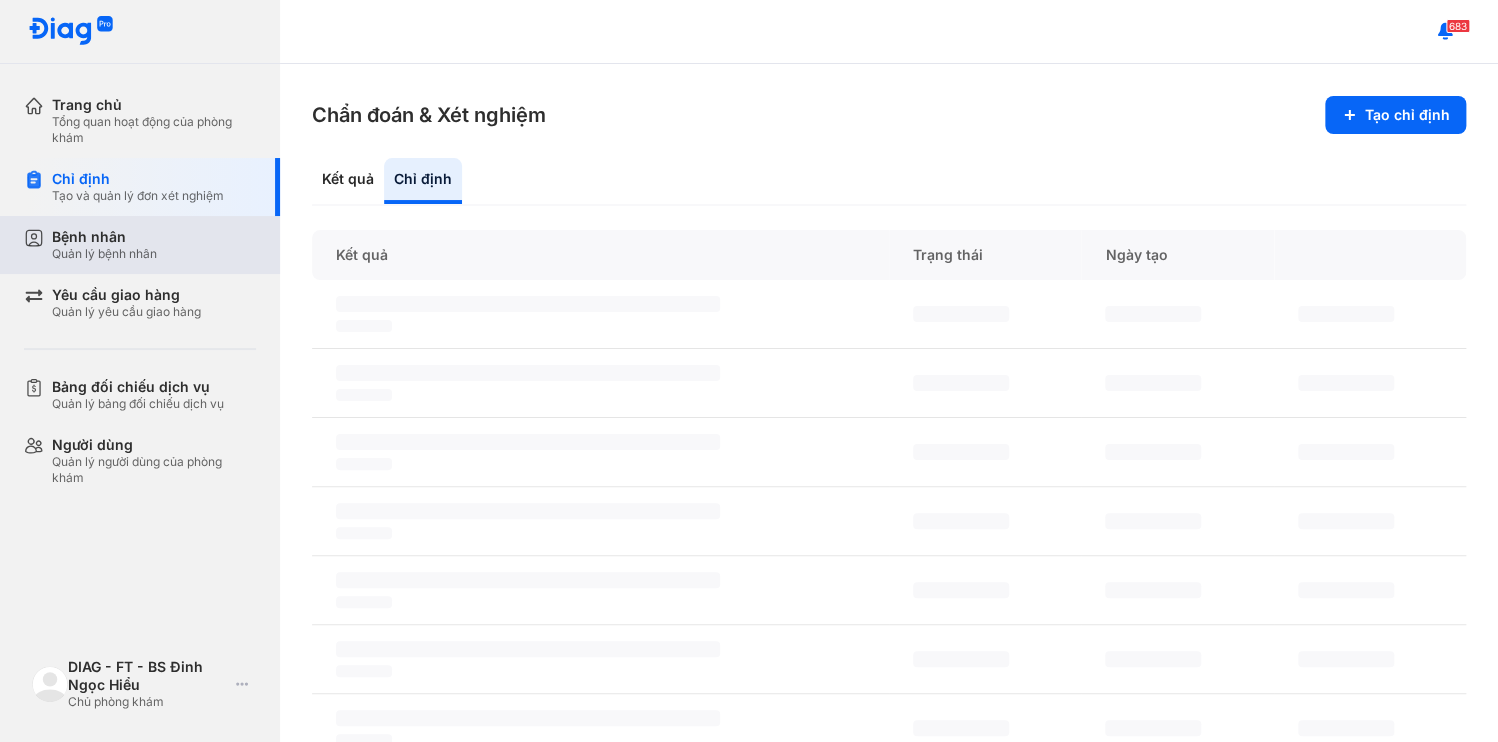 click on "Quản lý bệnh nhân" at bounding box center (104, 254) 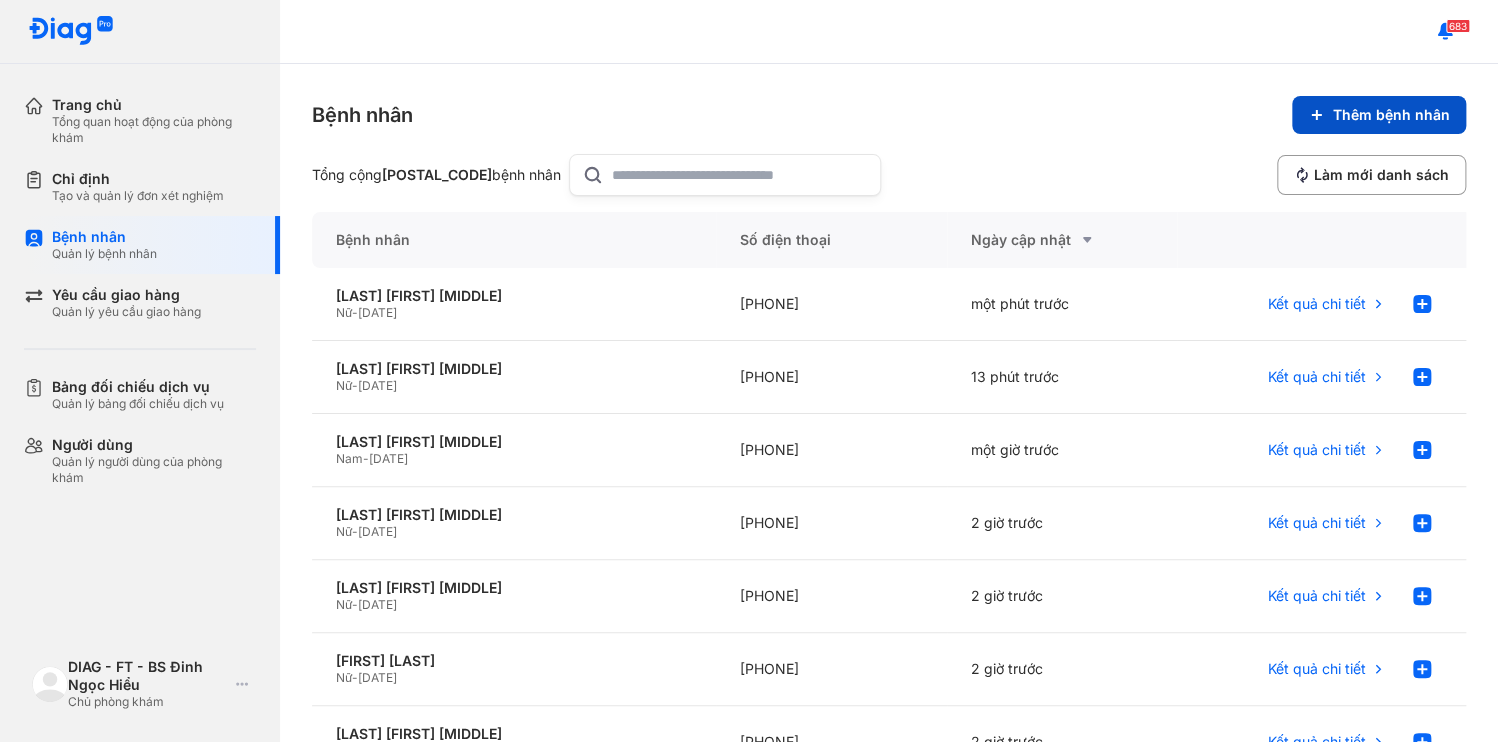 click 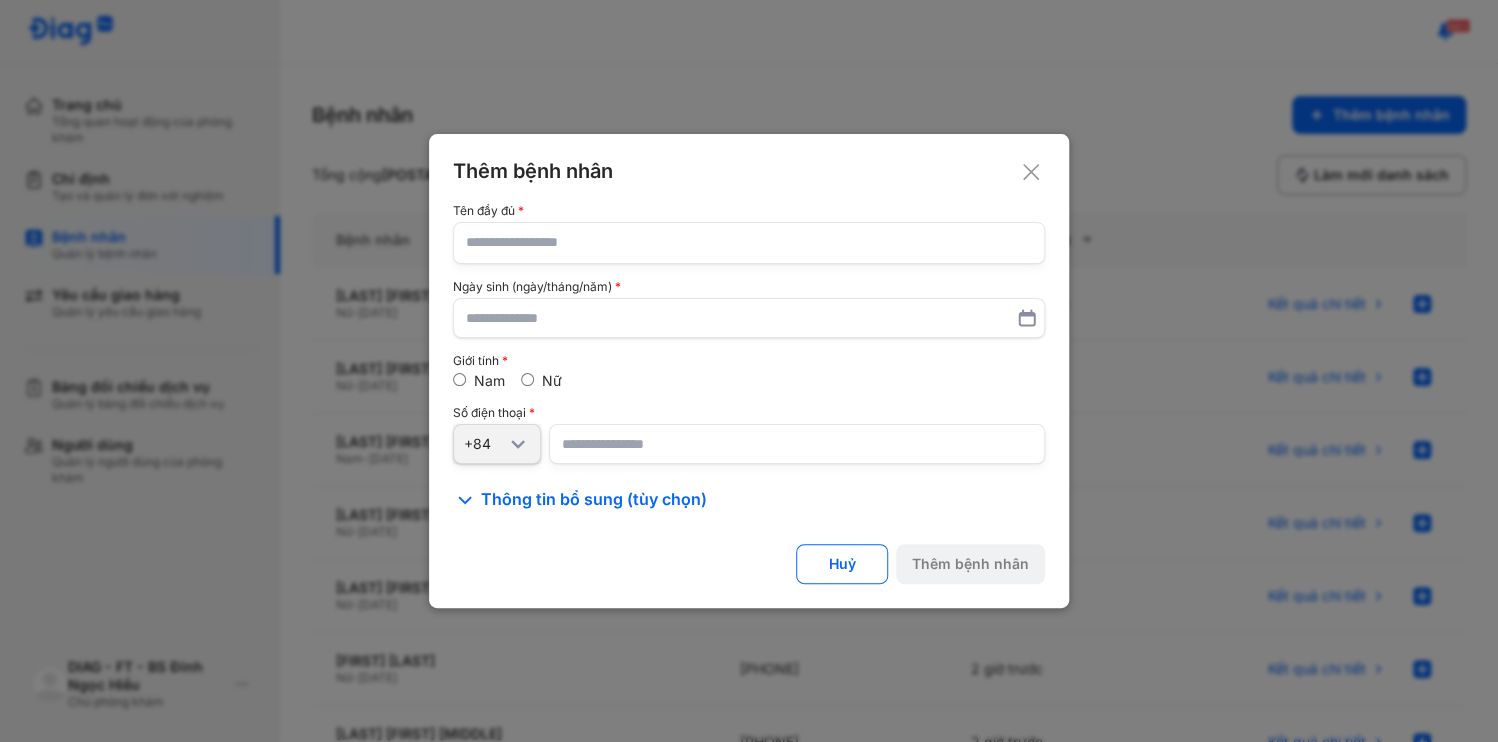 click 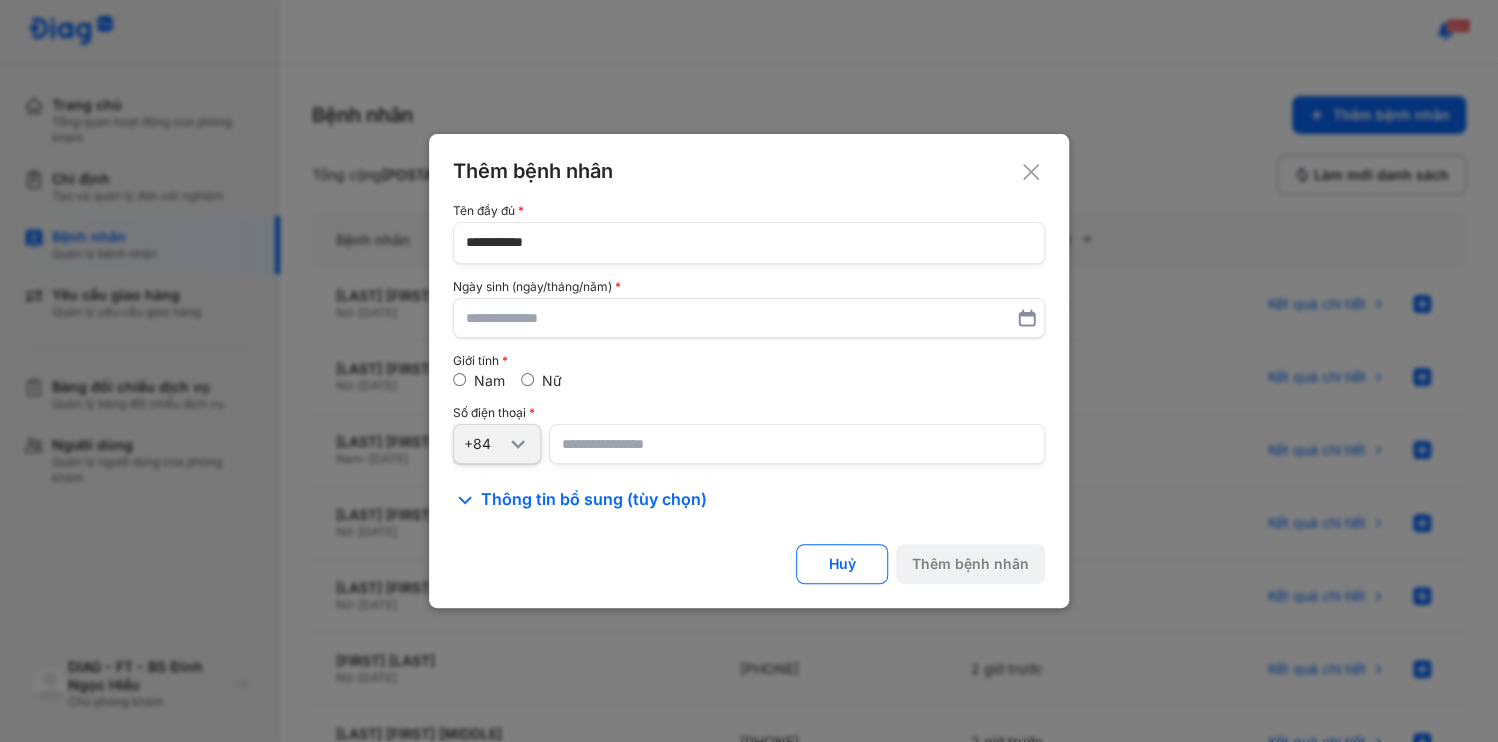 type on "**********" 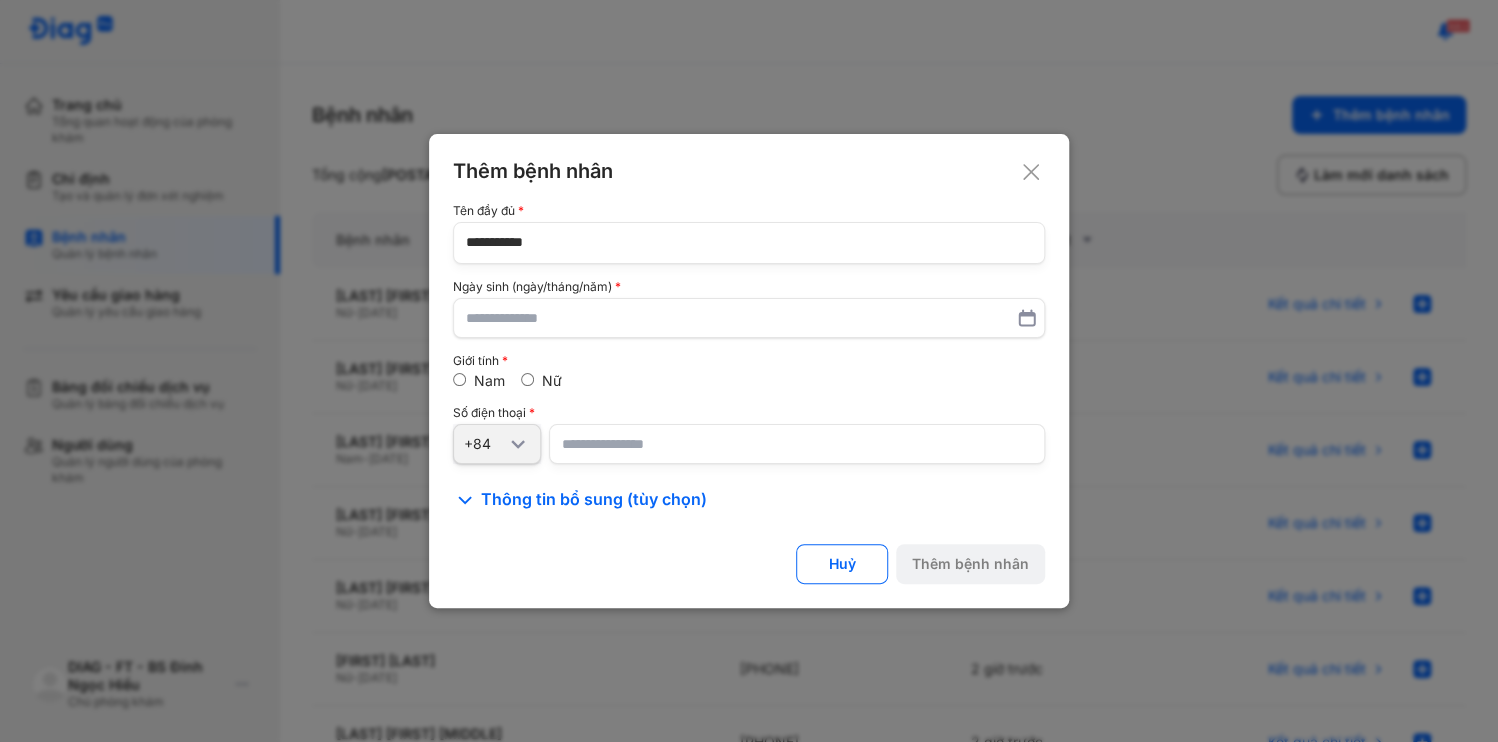 click at bounding box center [797, 444] 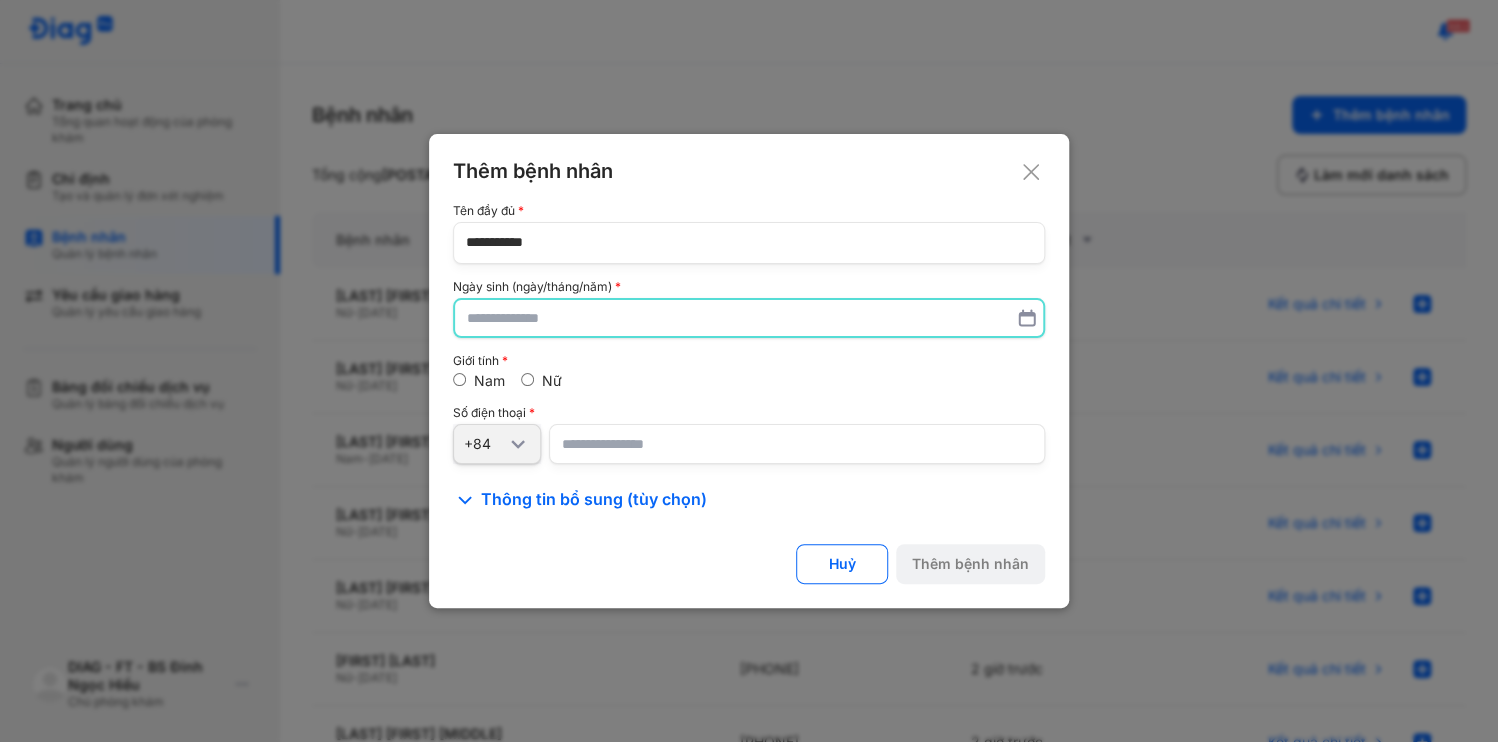 click at bounding box center (749, 318) 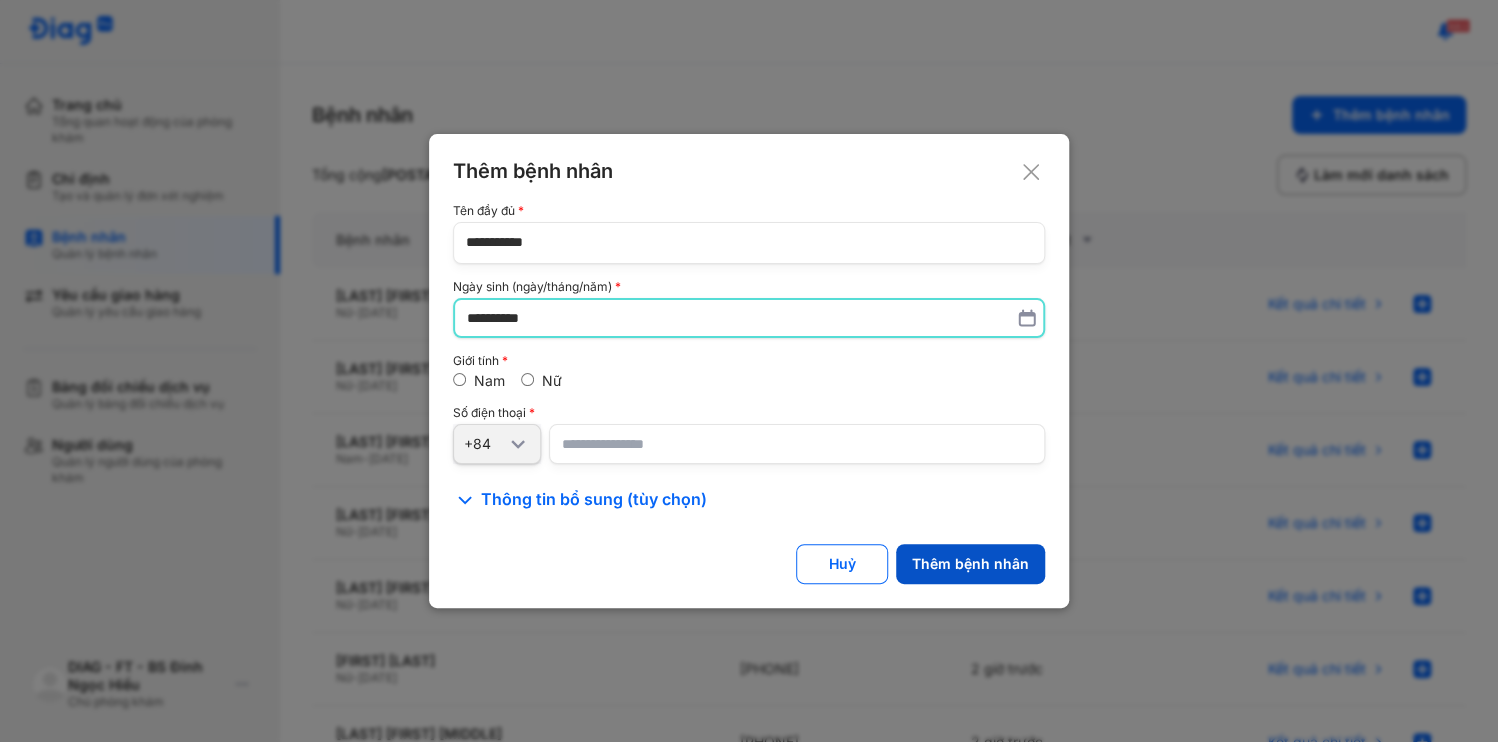 type on "**********" 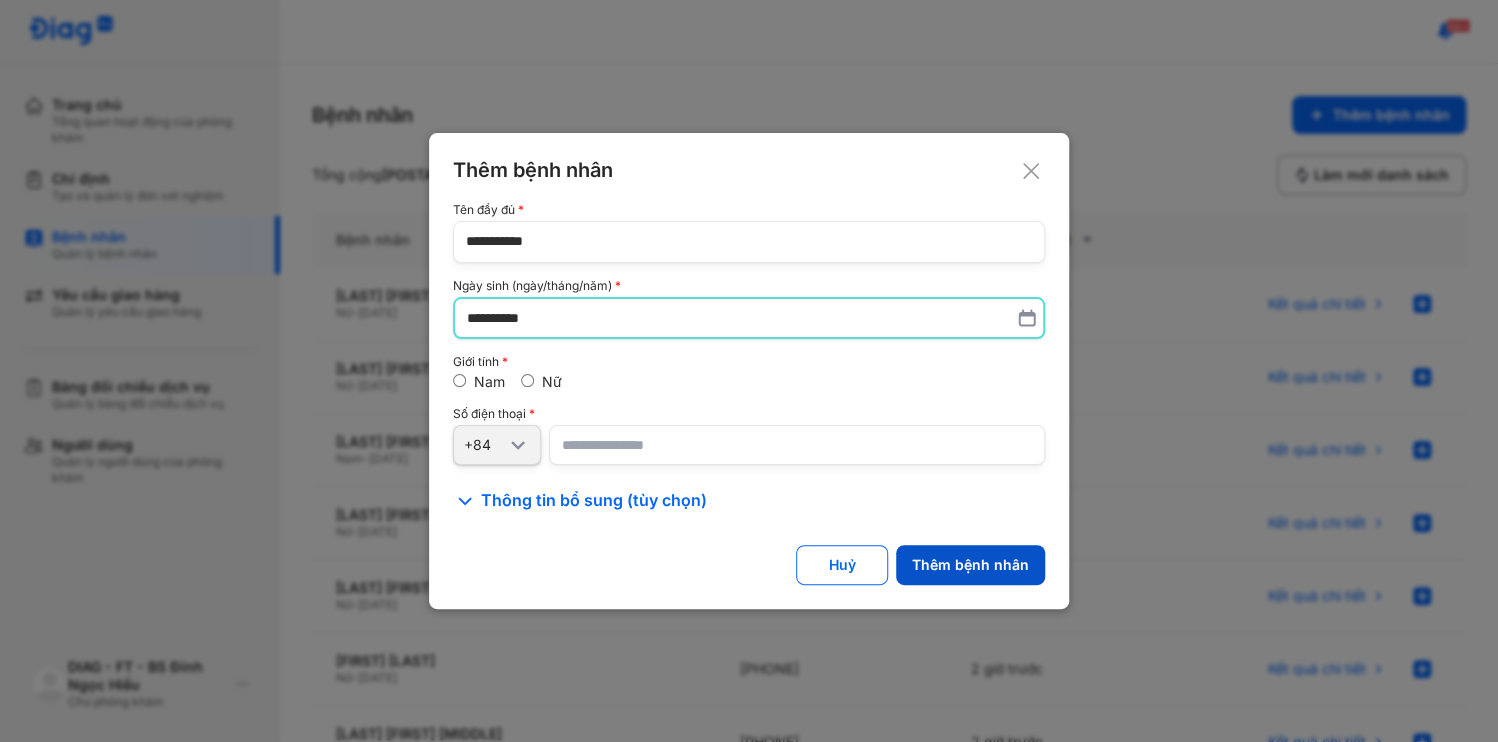 click on "Thêm bệnh nhân" 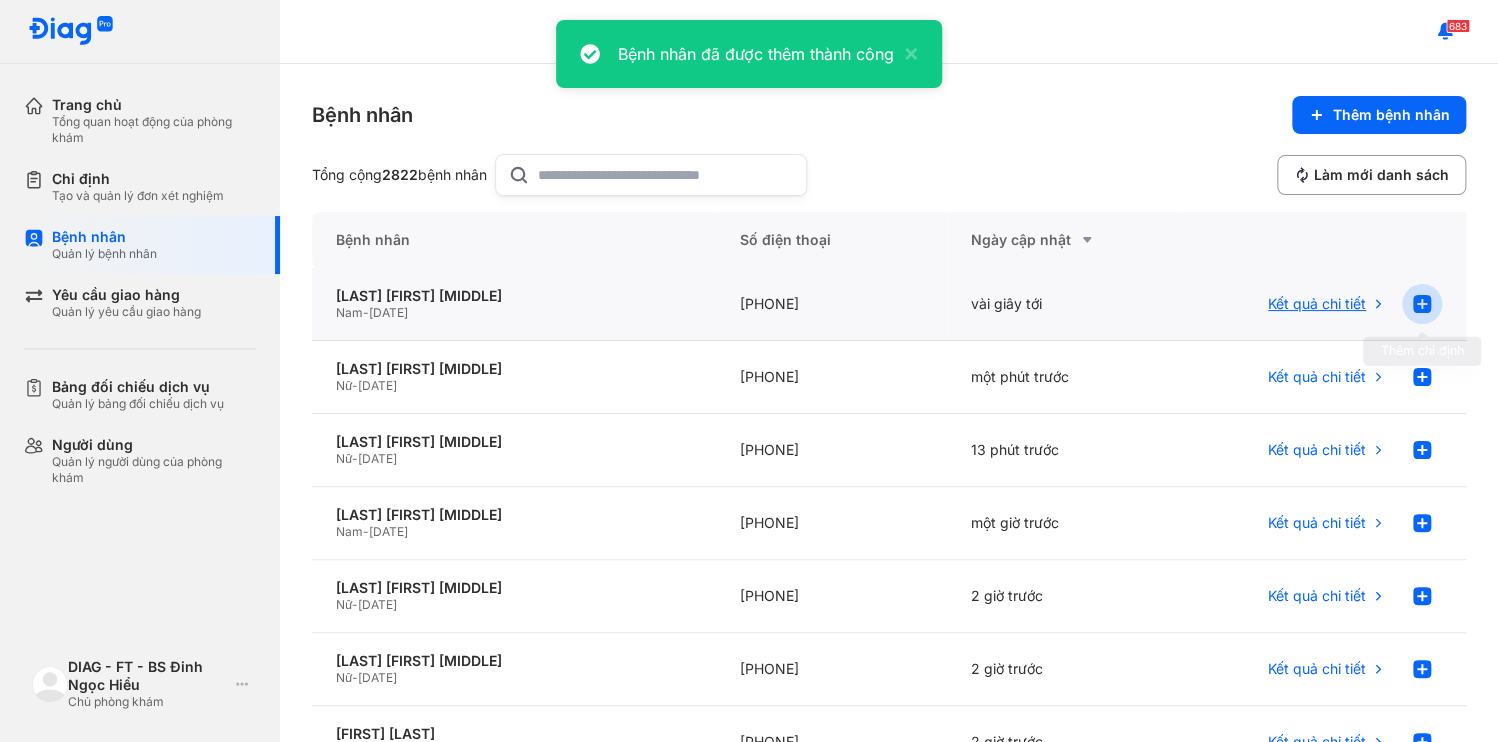 click 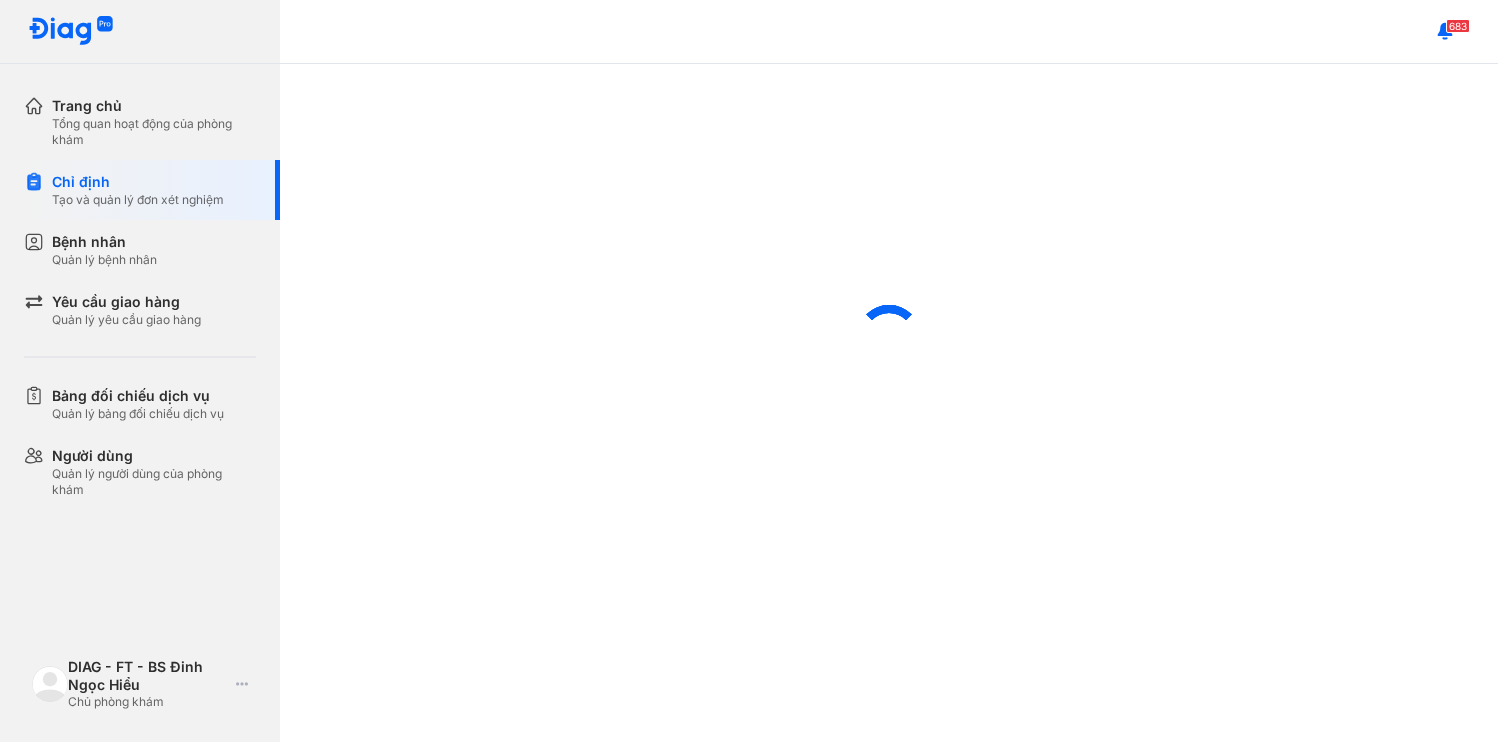 scroll, scrollTop: 0, scrollLeft: 0, axis: both 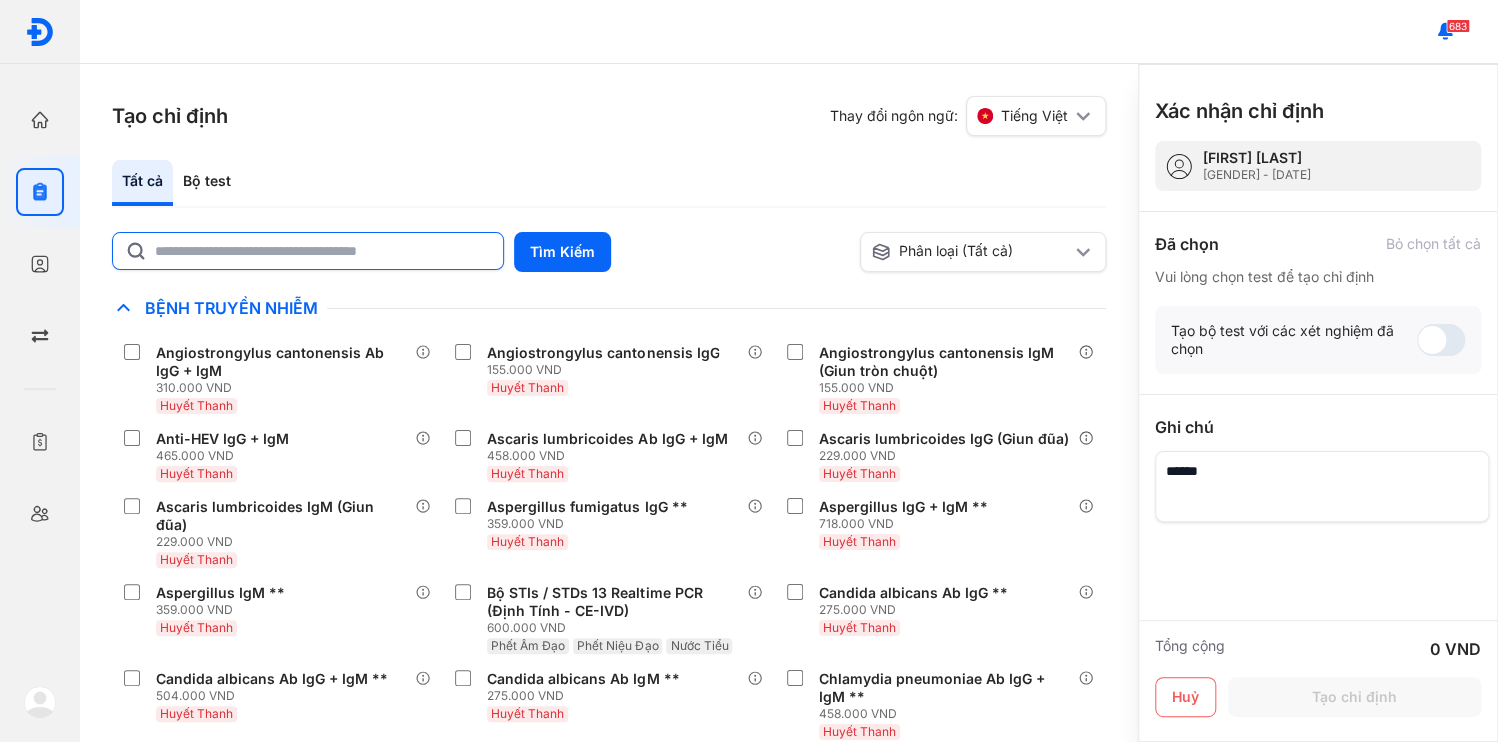 click 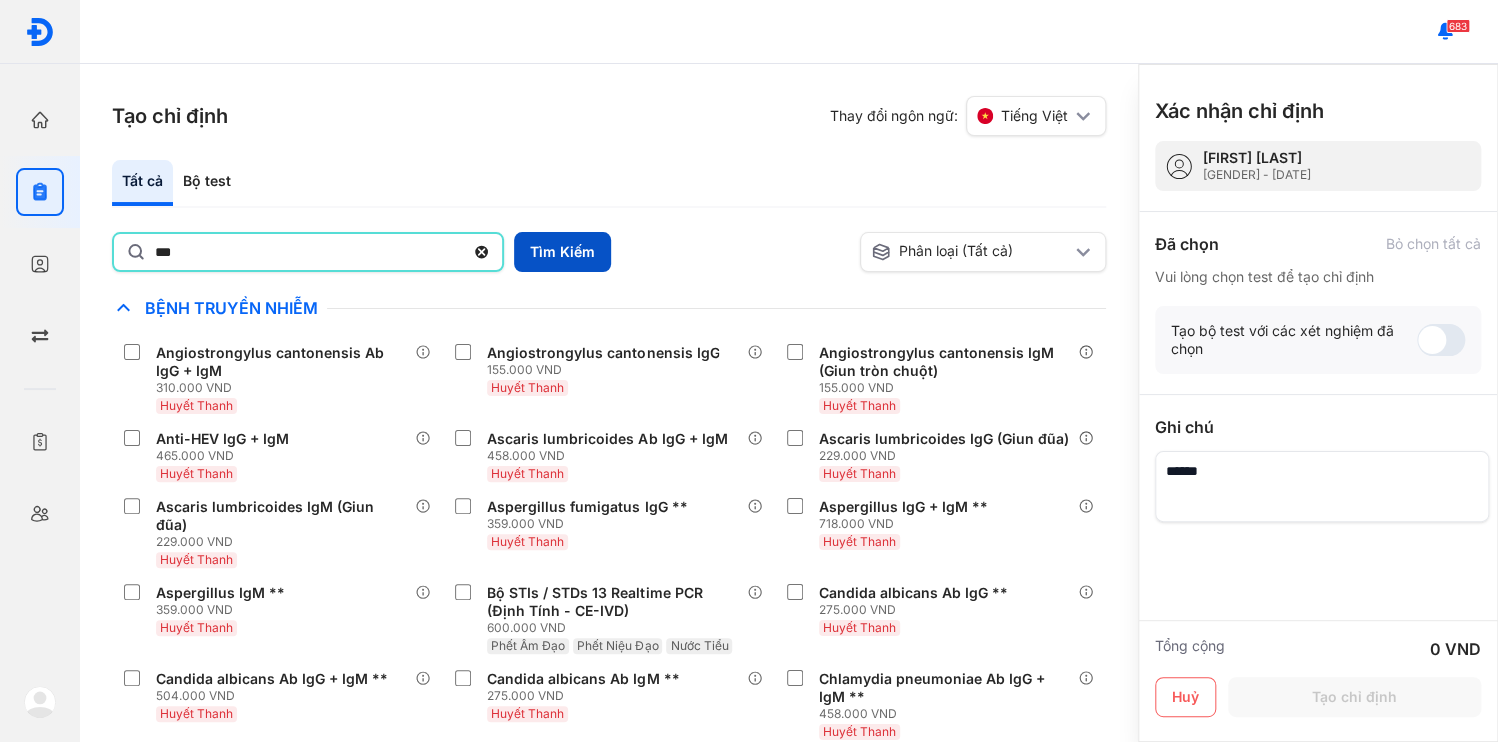 type on "***" 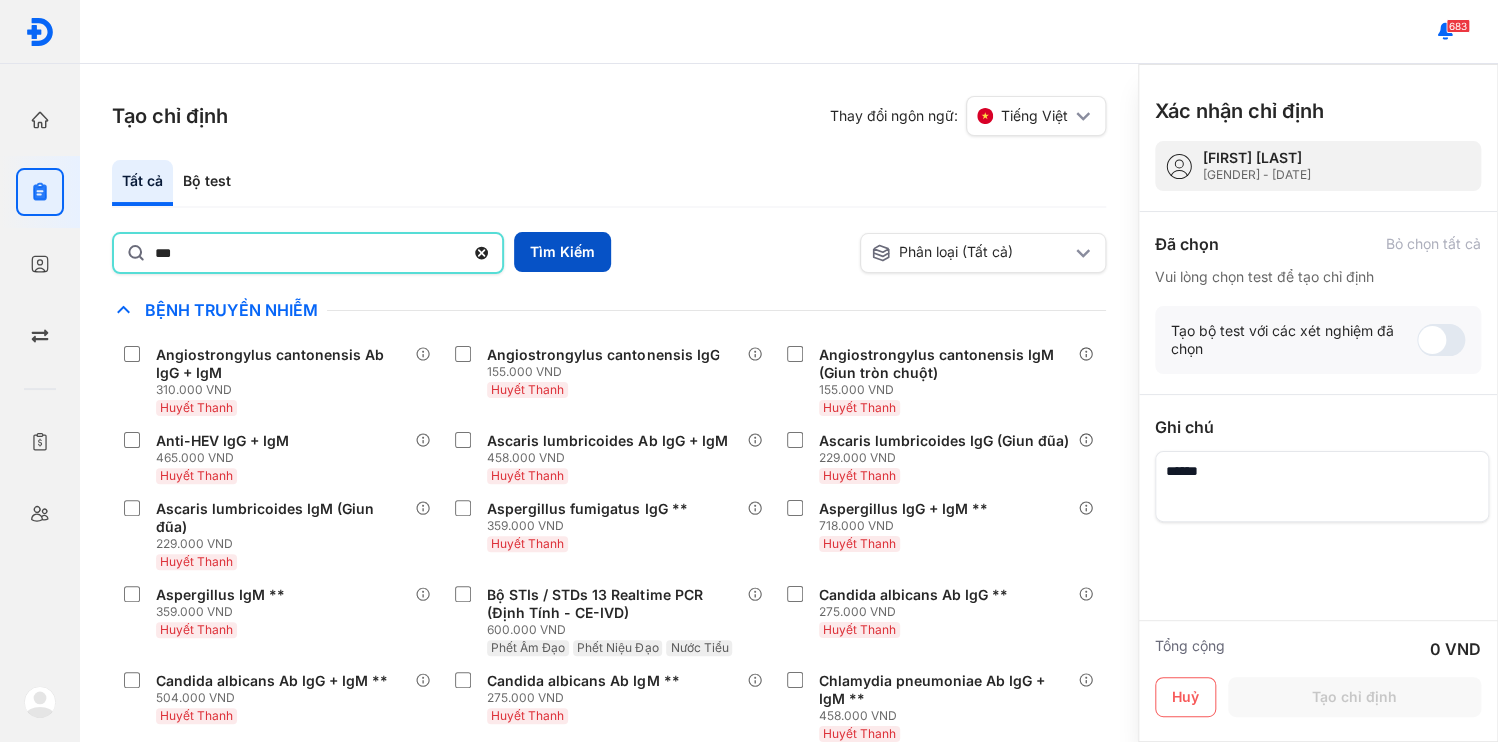 click on "Tìm Kiếm" at bounding box center [562, 252] 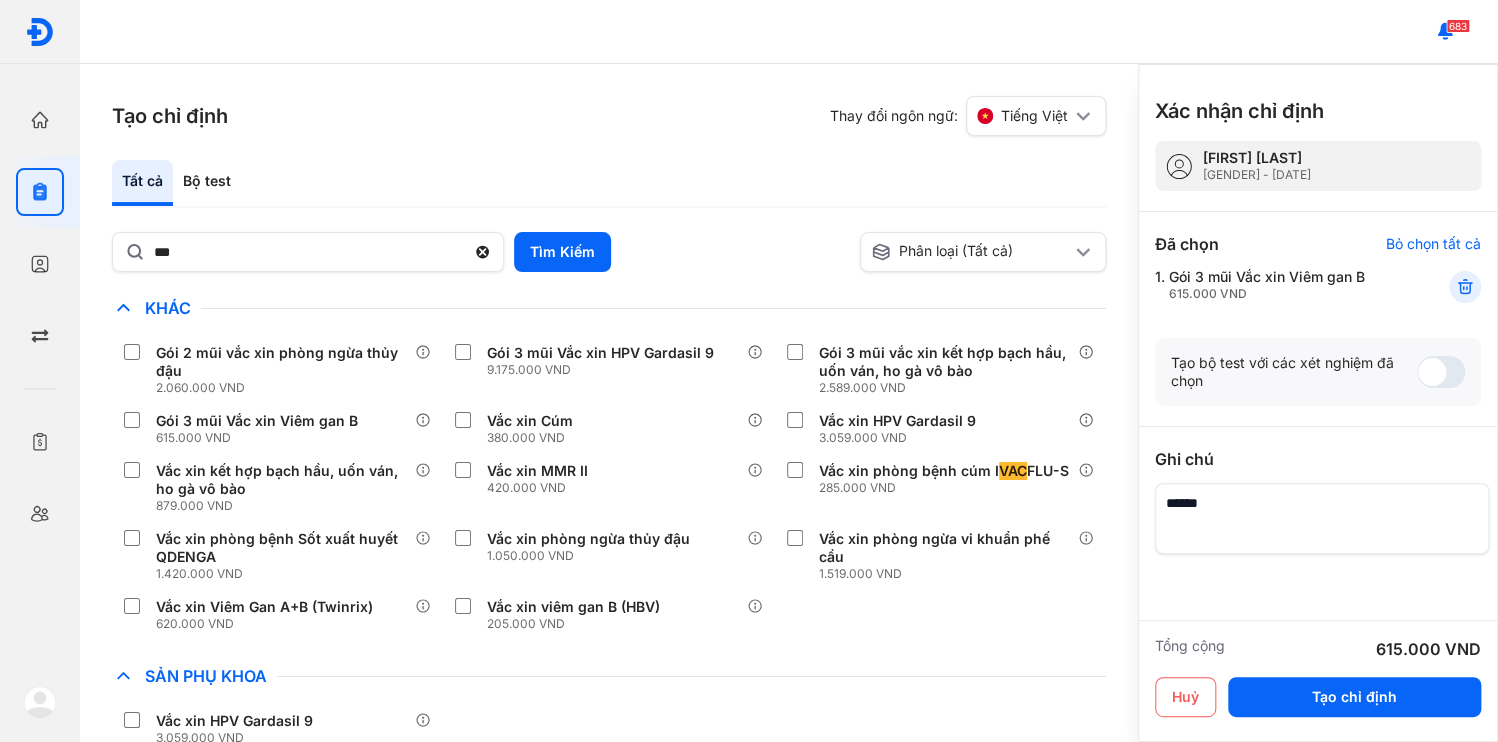 click at bounding box center [1322, 518] 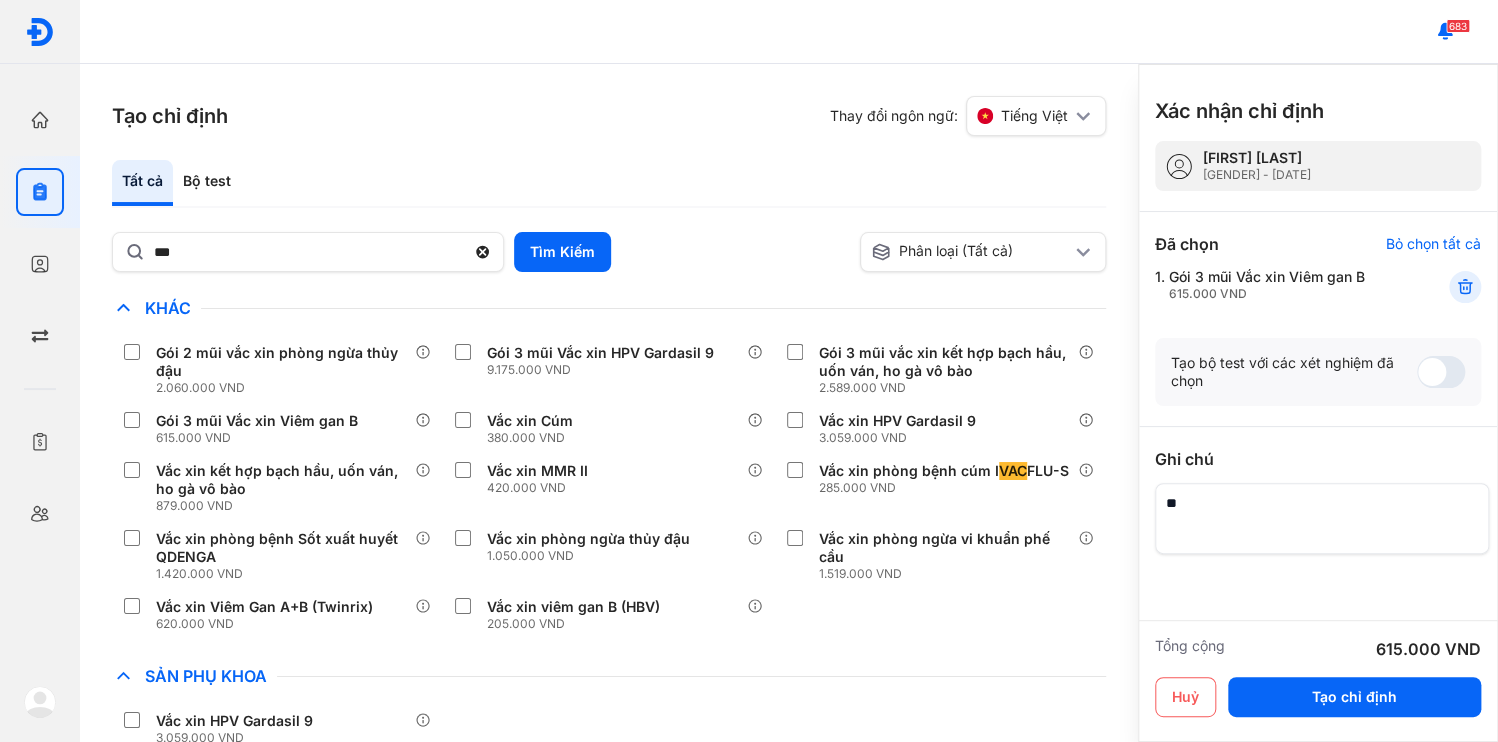 type on "*" 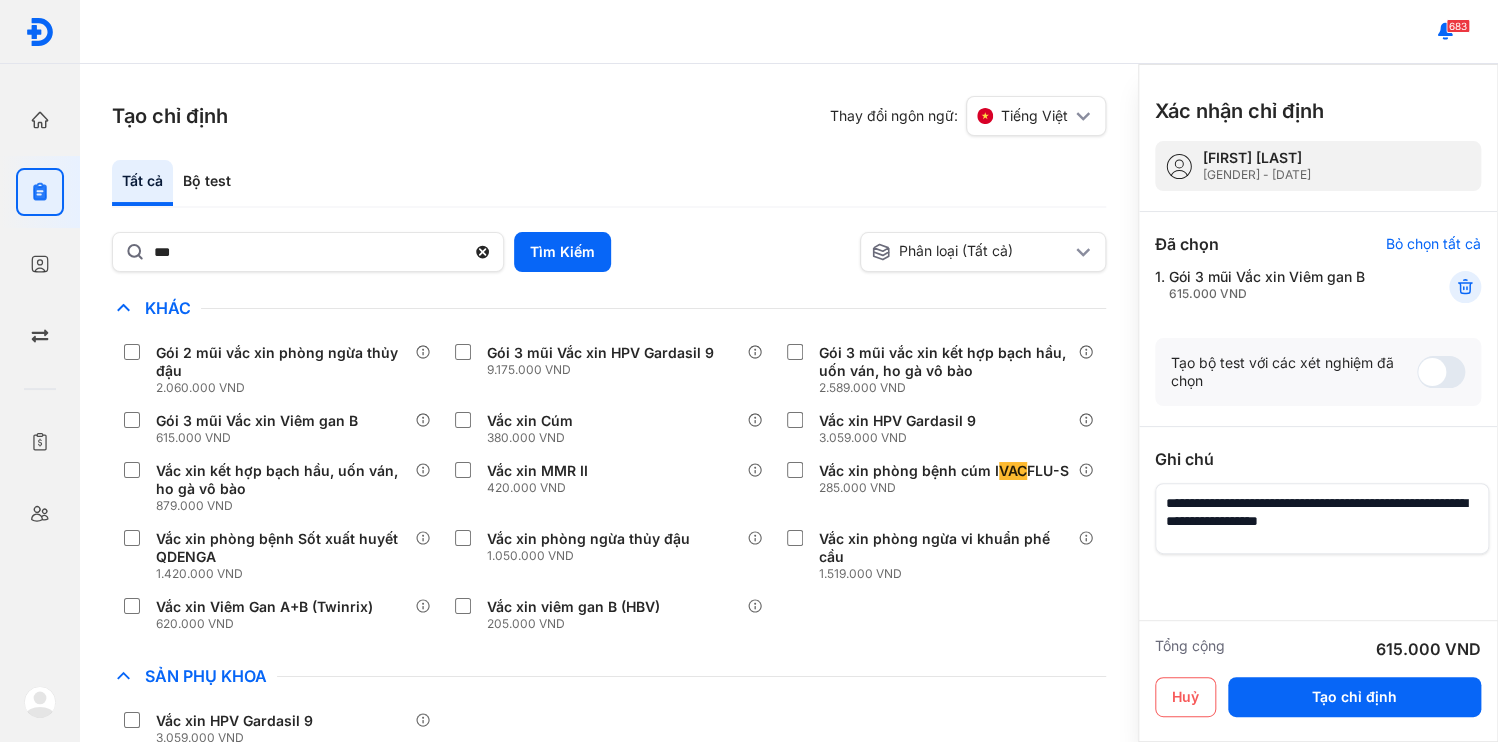 click at bounding box center (1322, 518) 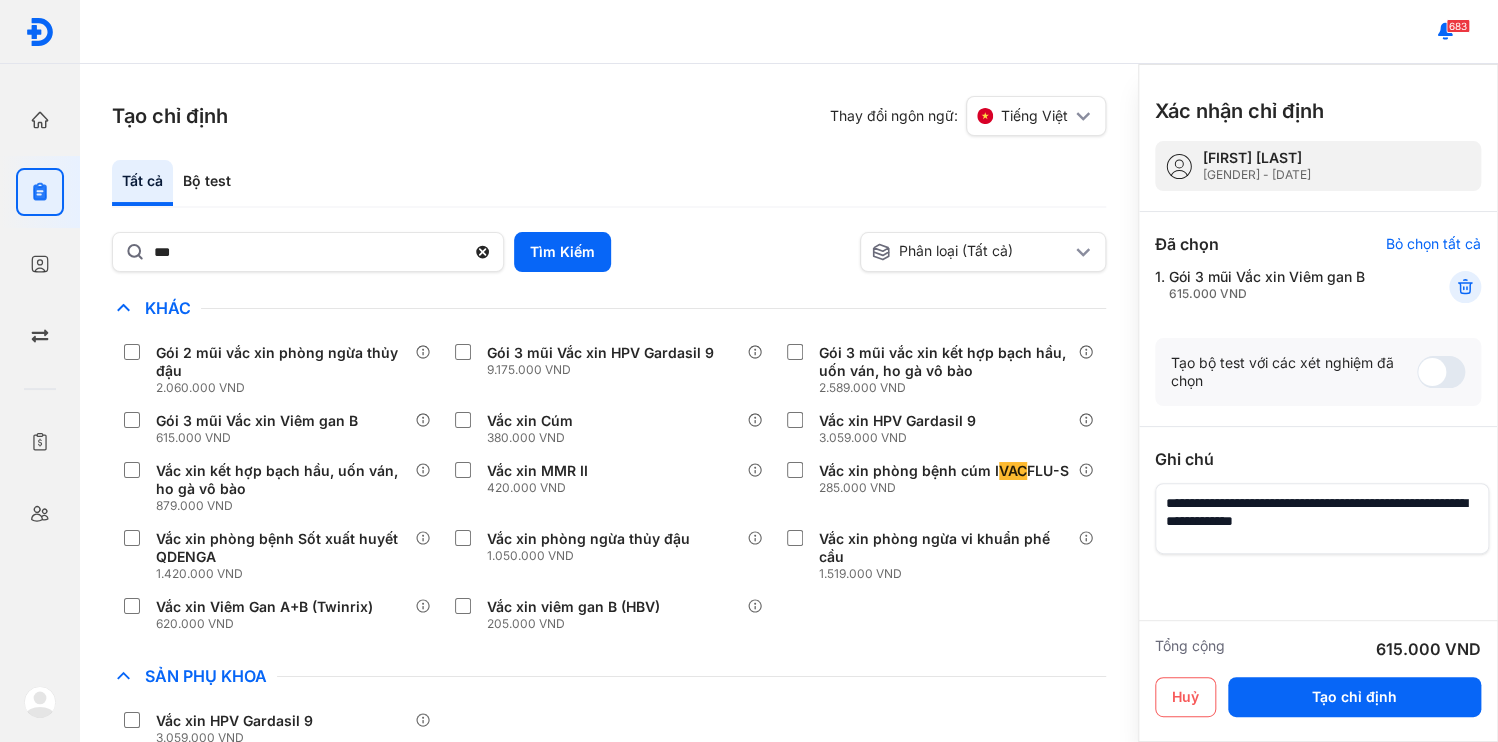 drag, startPoint x: 1159, startPoint y: 446, endPoint x: 1304, endPoint y: 467, distance: 146.5128 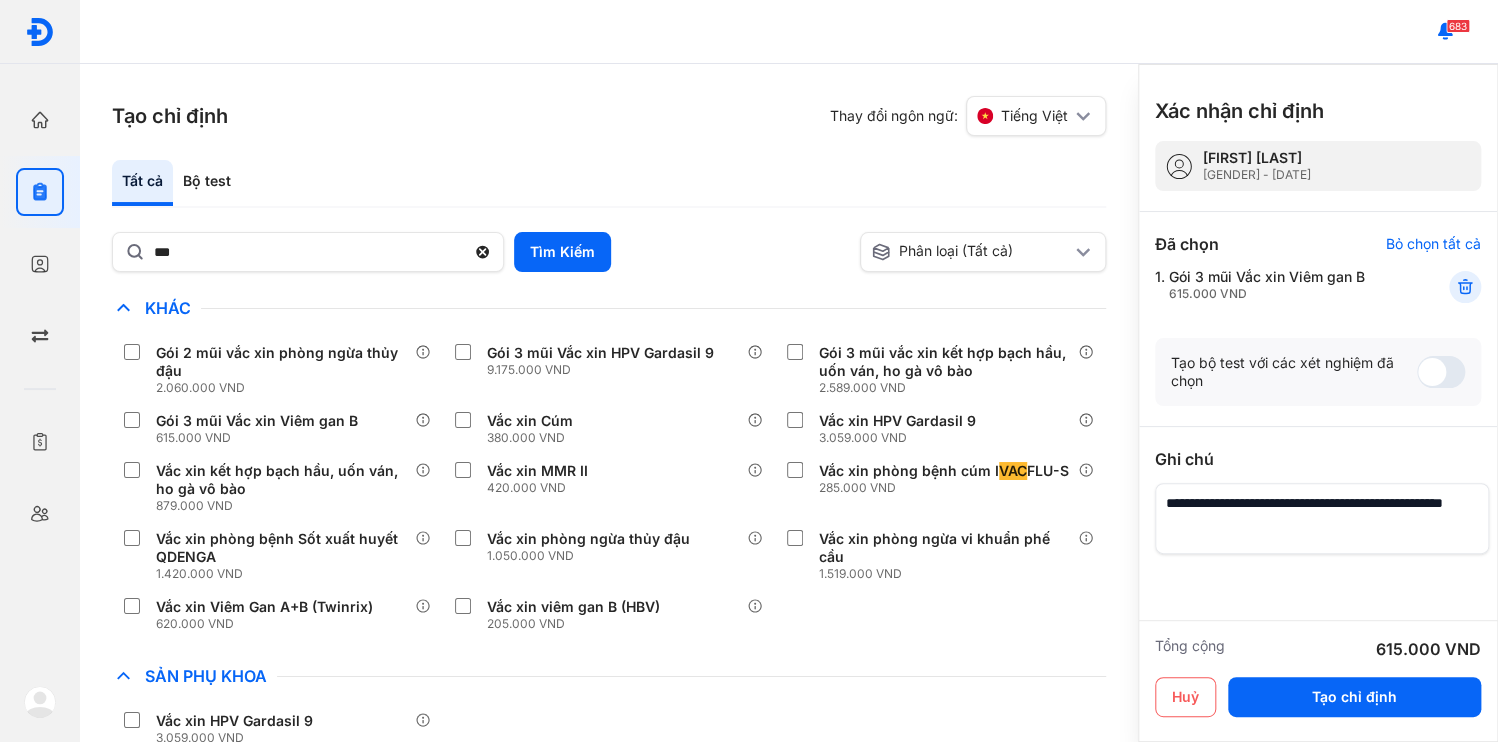 type on "**********" 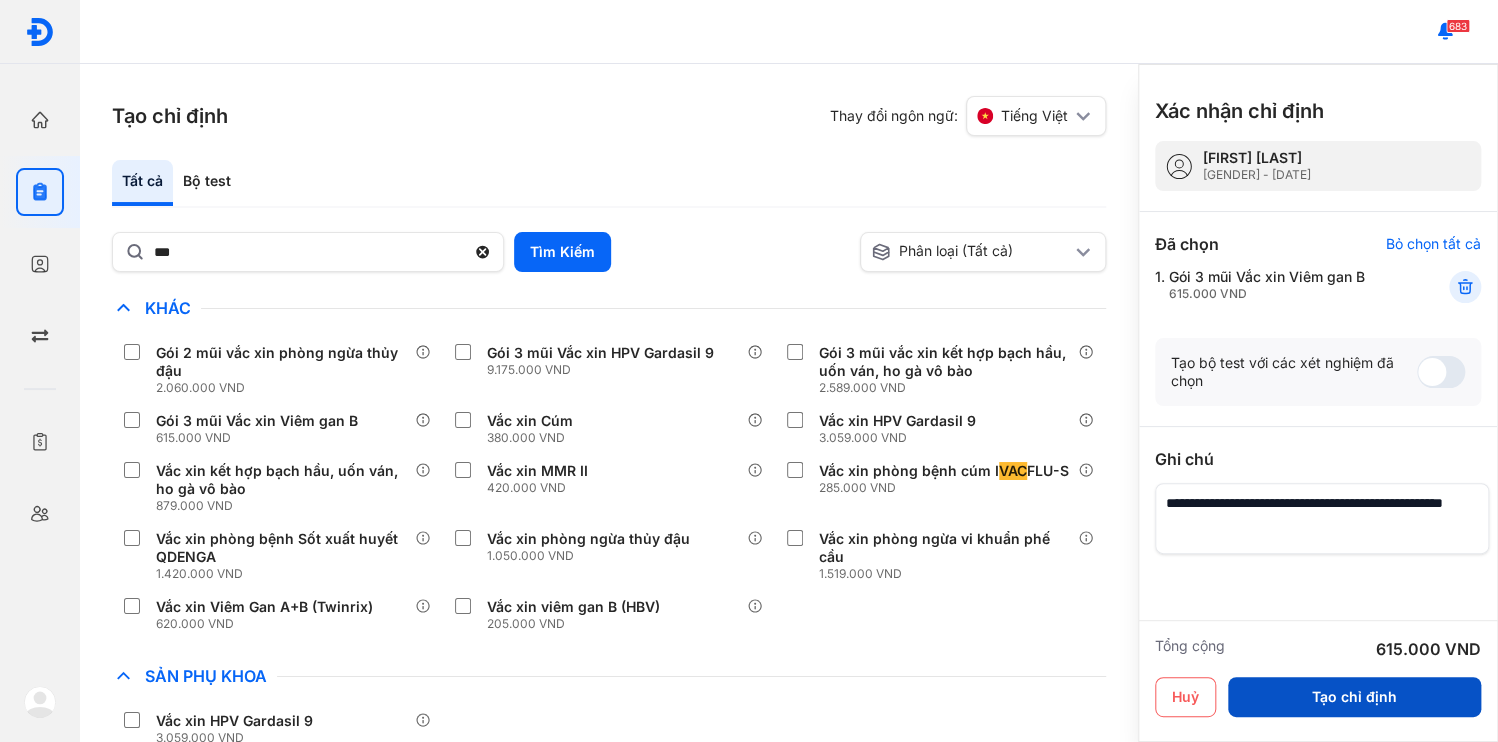 click on "Tạo chỉ định" at bounding box center (1354, 697) 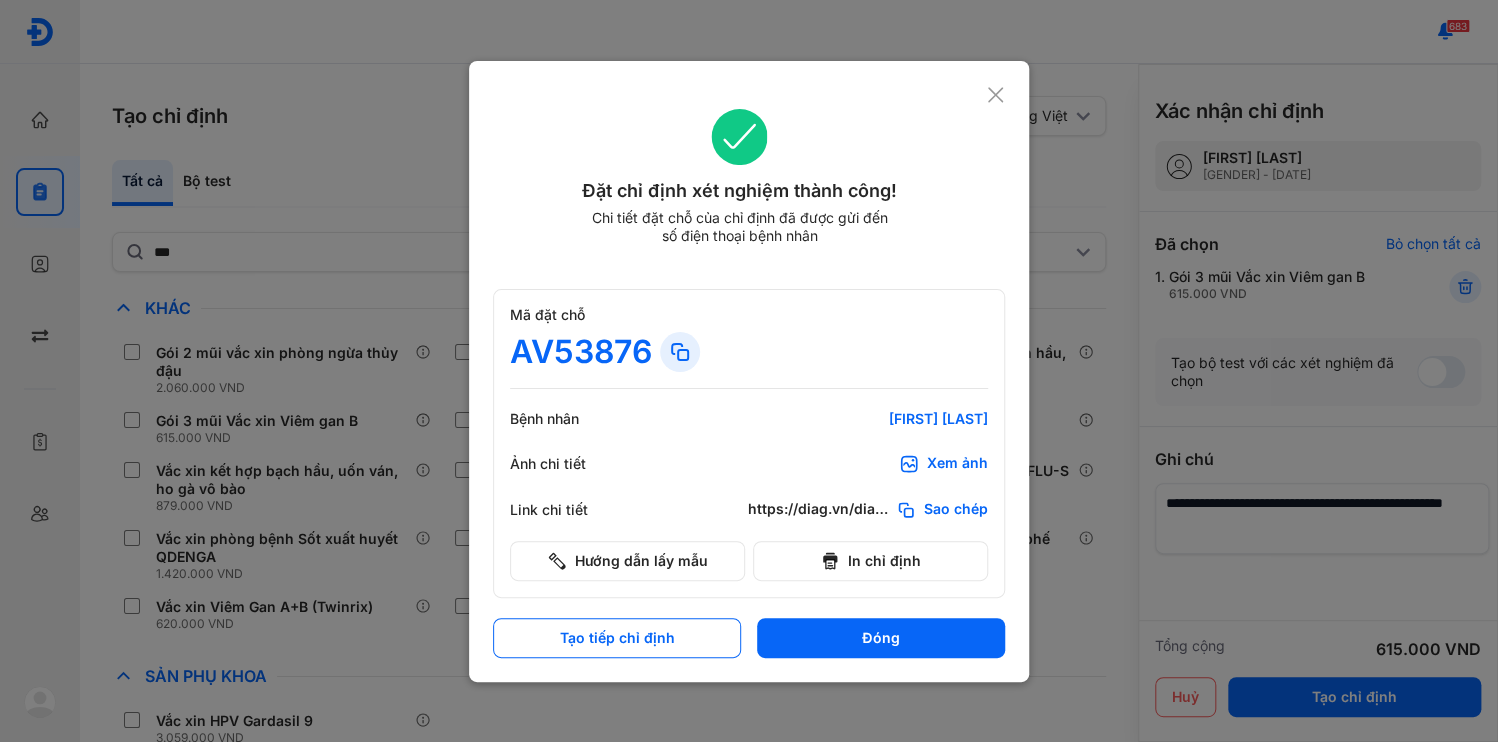 click on "Sao chép" 